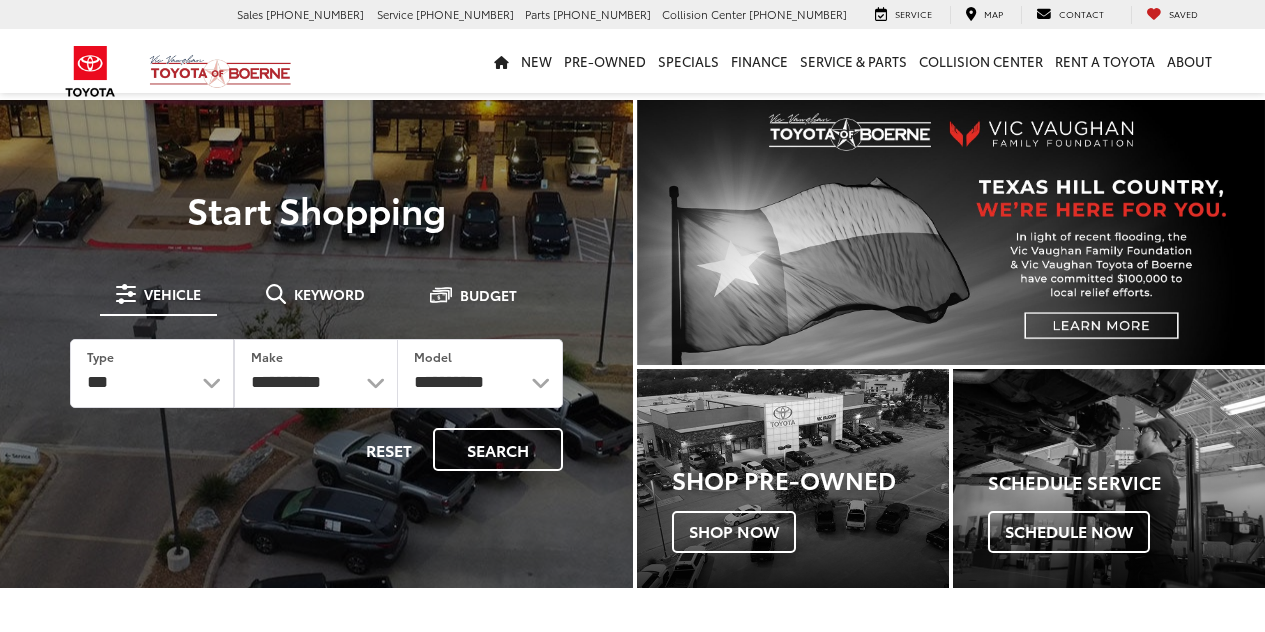 select on "******" 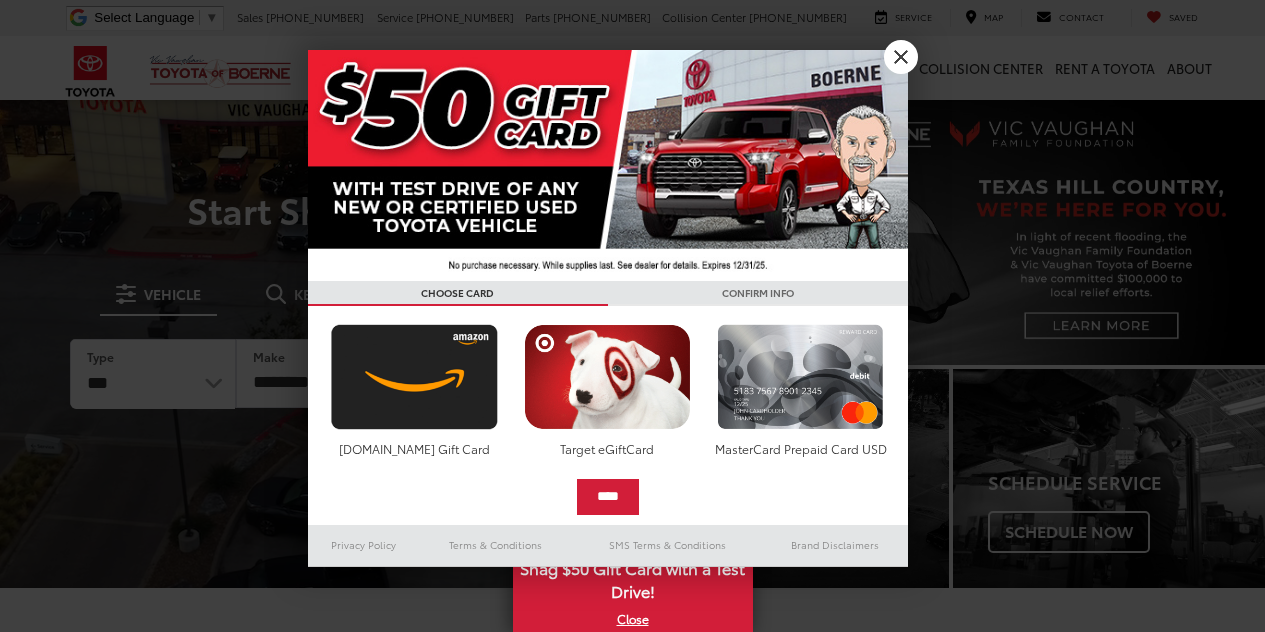 scroll, scrollTop: 0, scrollLeft: 0, axis: both 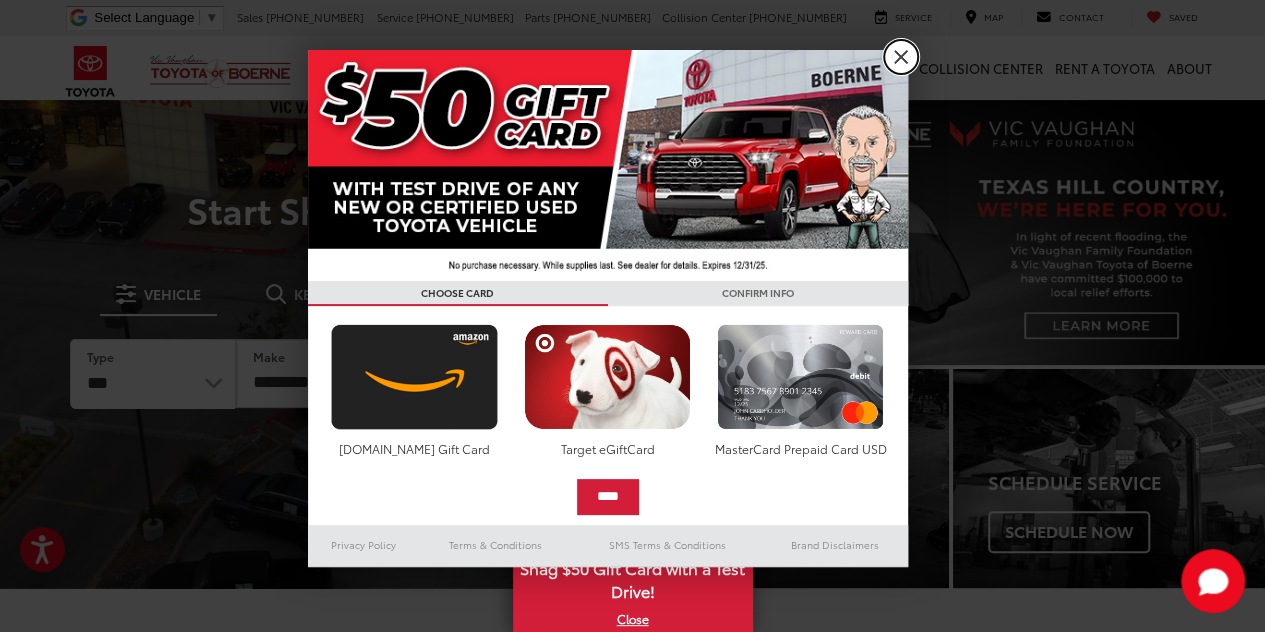 click on "X" at bounding box center (901, 57) 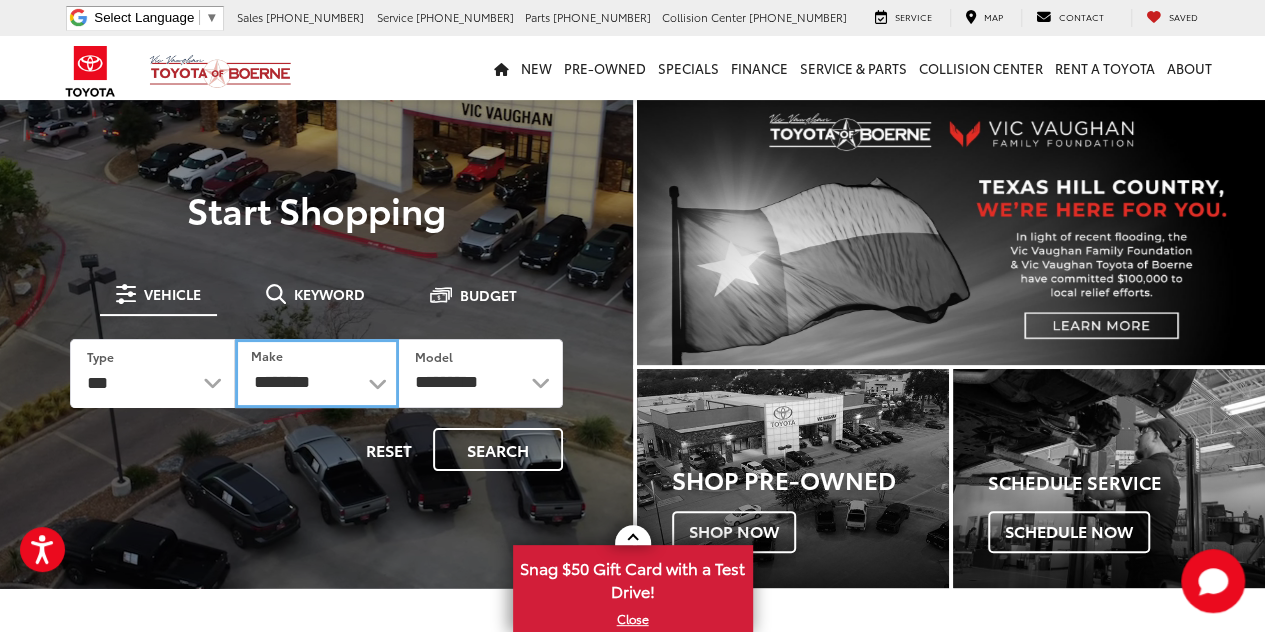 click on "**********" at bounding box center [317, 373] 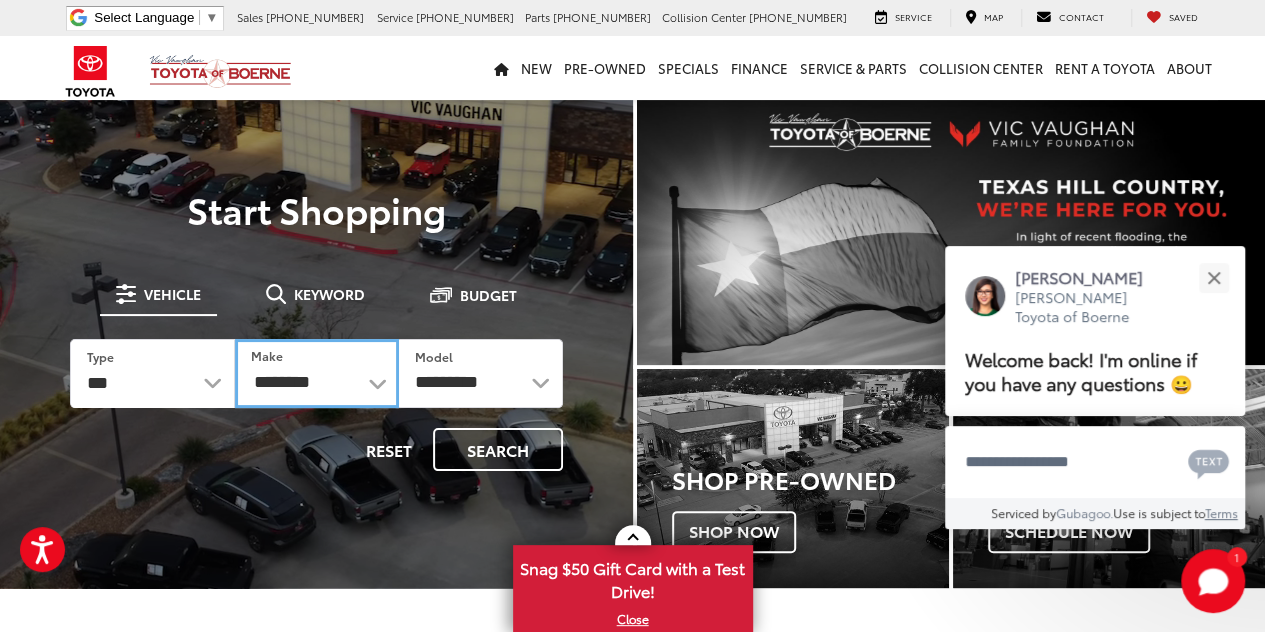 click on "**********" at bounding box center (317, 373) 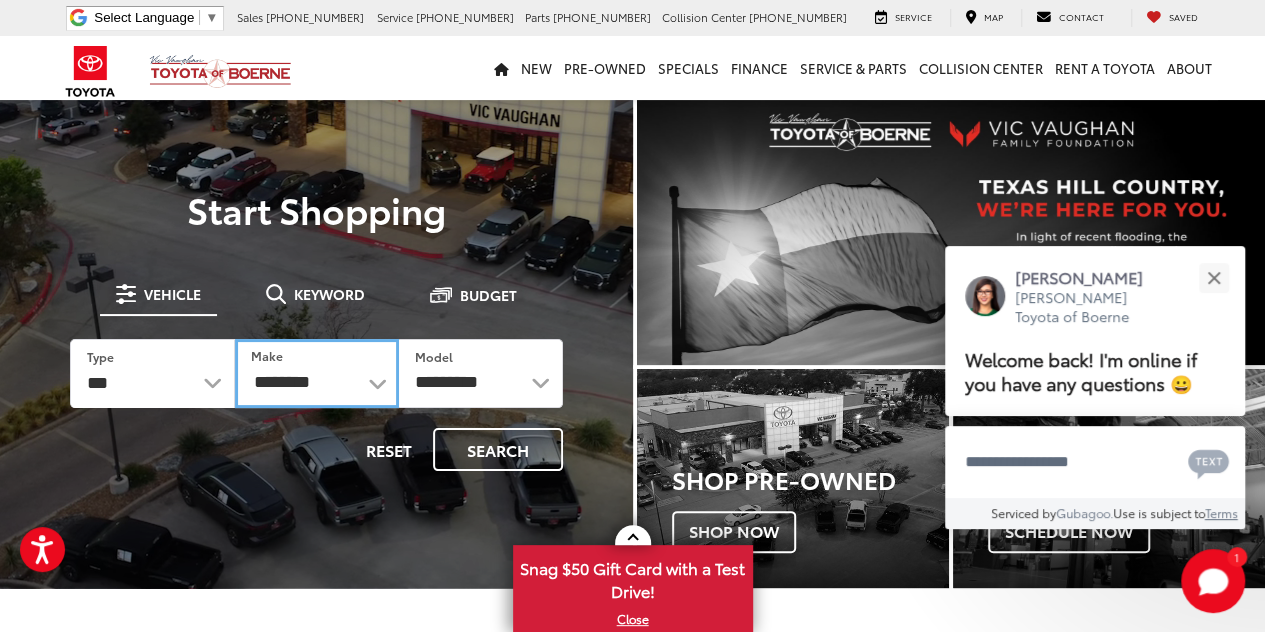 select on "******" 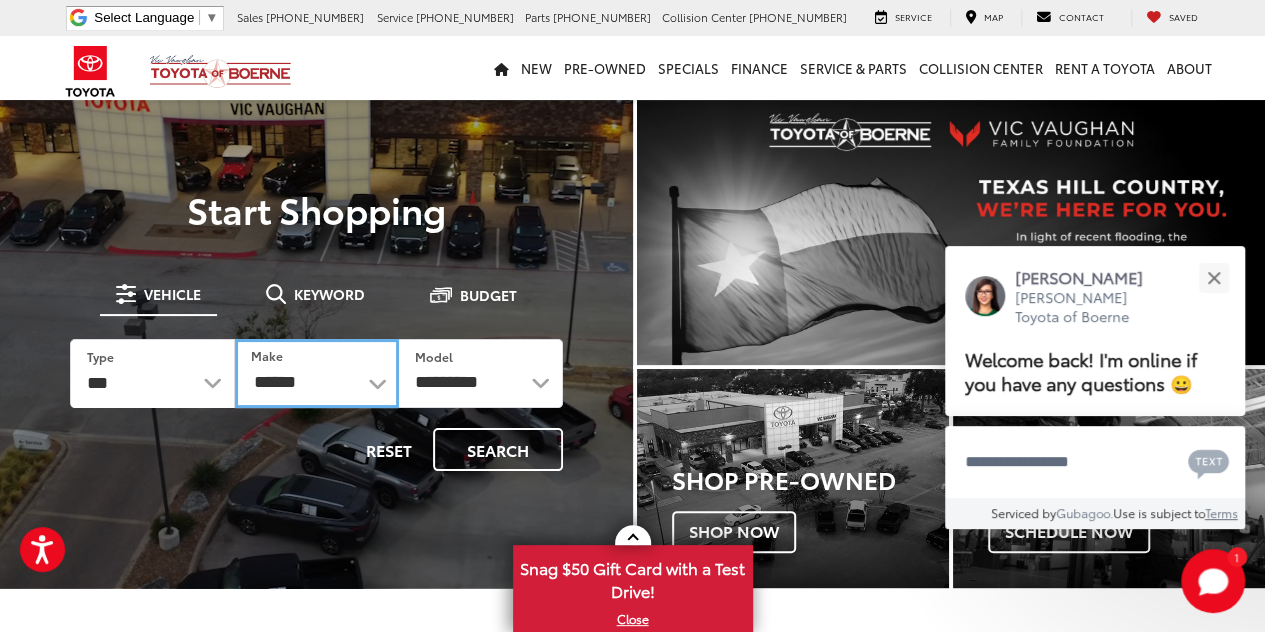 click on "**********" at bounding box center (317, 373) 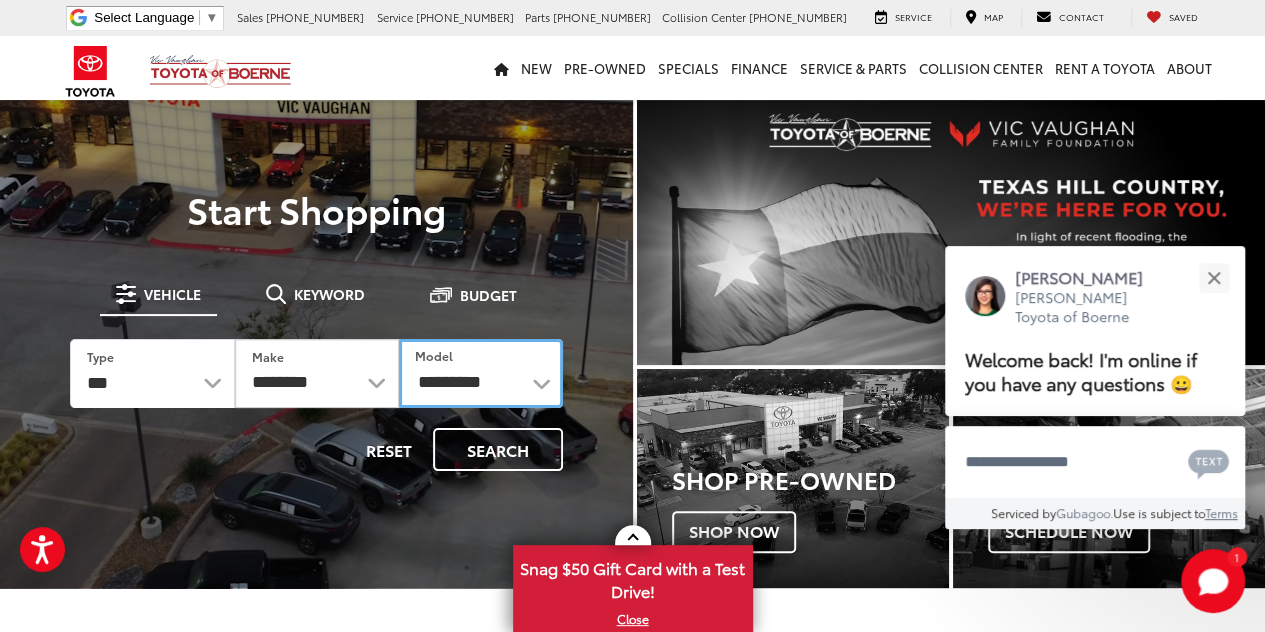click on "**********" at bounding box center (481, 373) 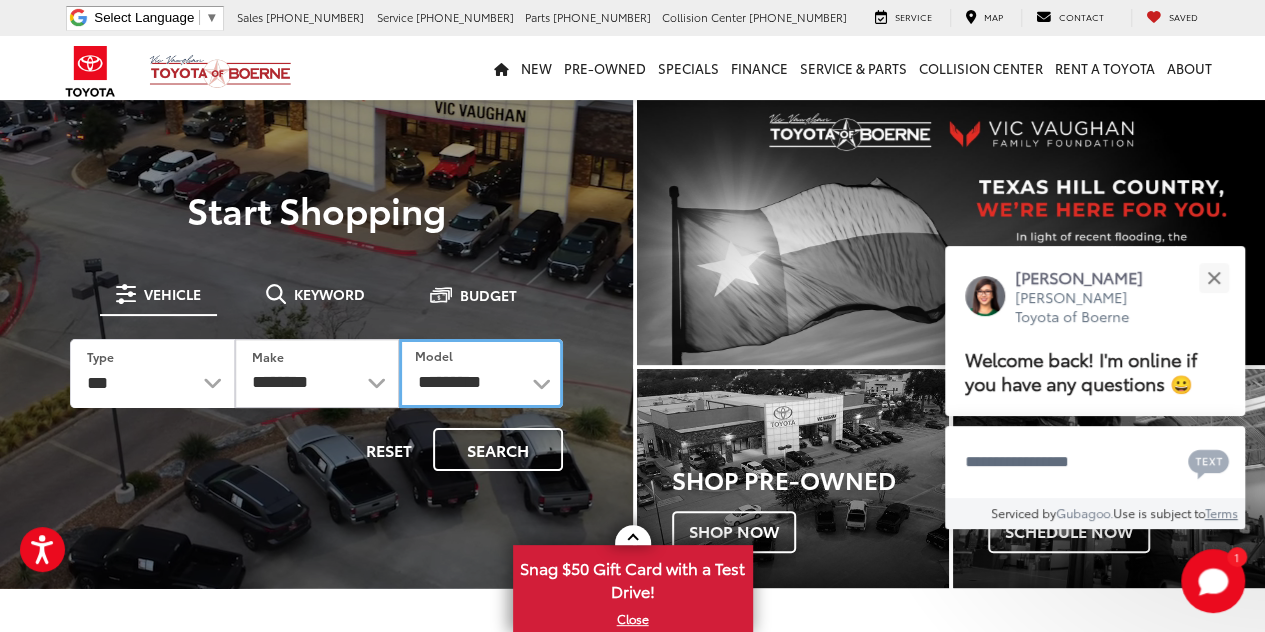 select on "******" 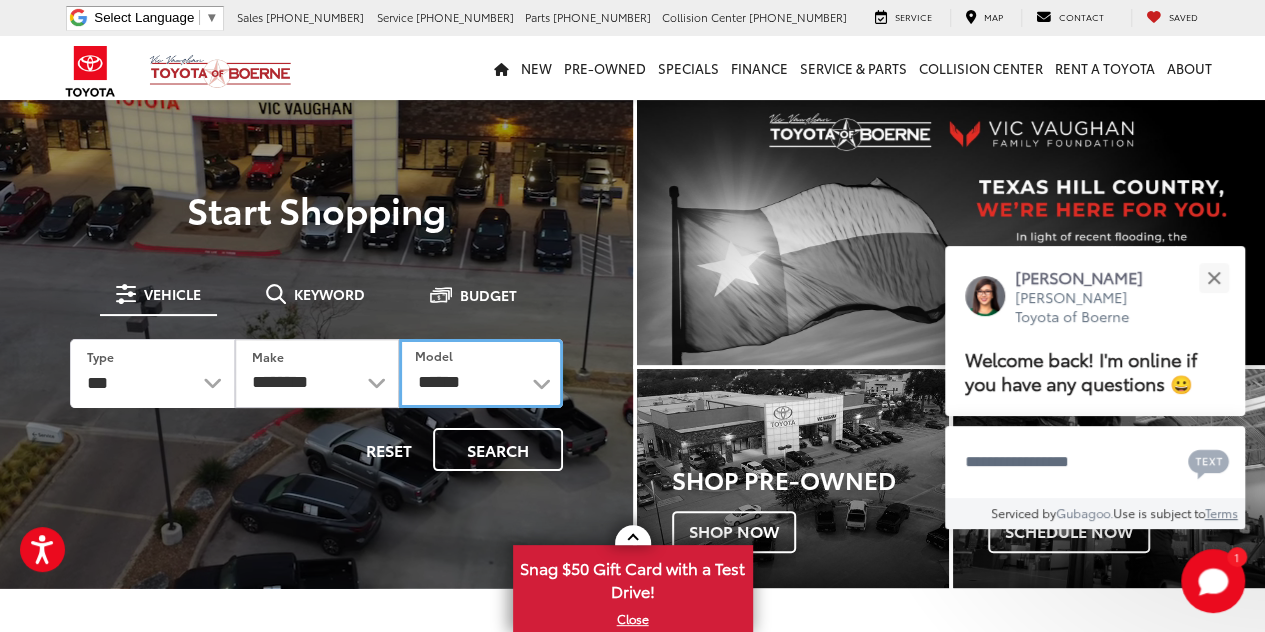 click on "**********" at bounding box center (481, 373) 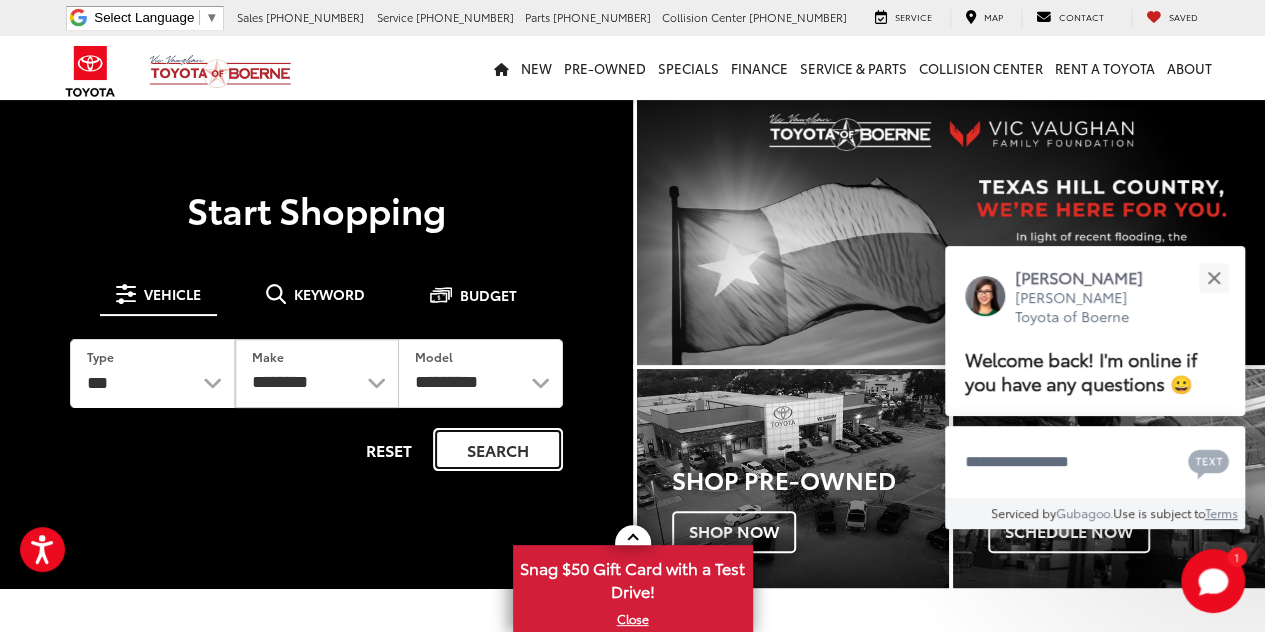 click on "Search" at bounding box center (498, 449) 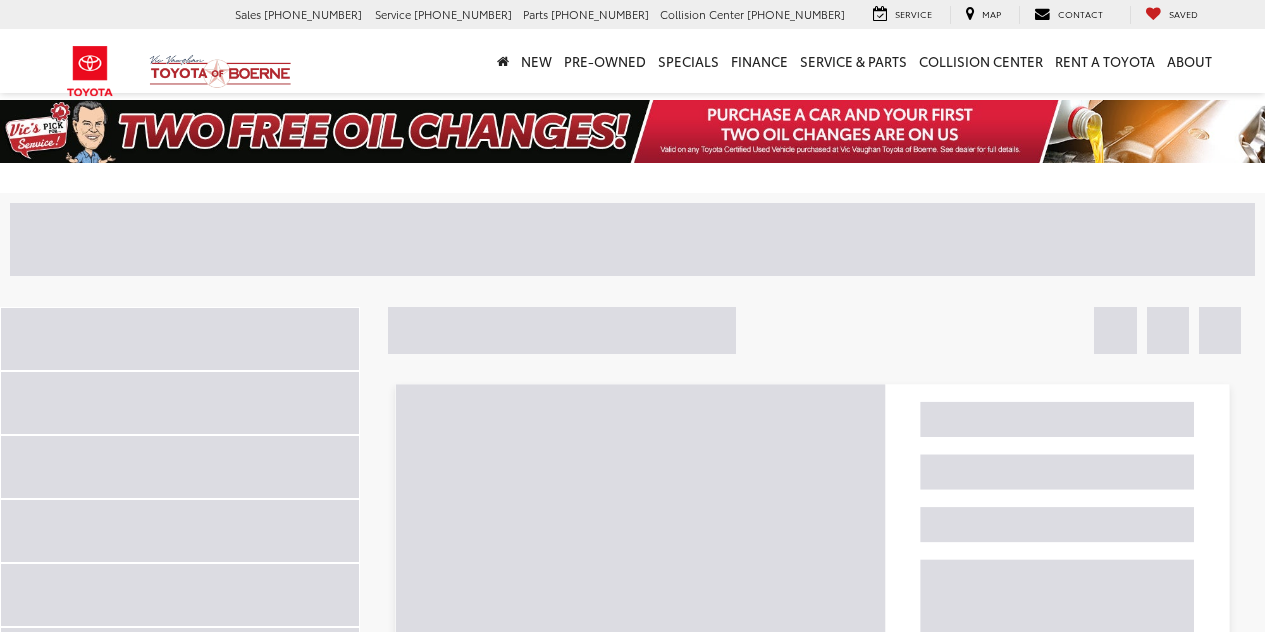 scroll, scrollTop: 0, scrollLeft: 0, axis: both 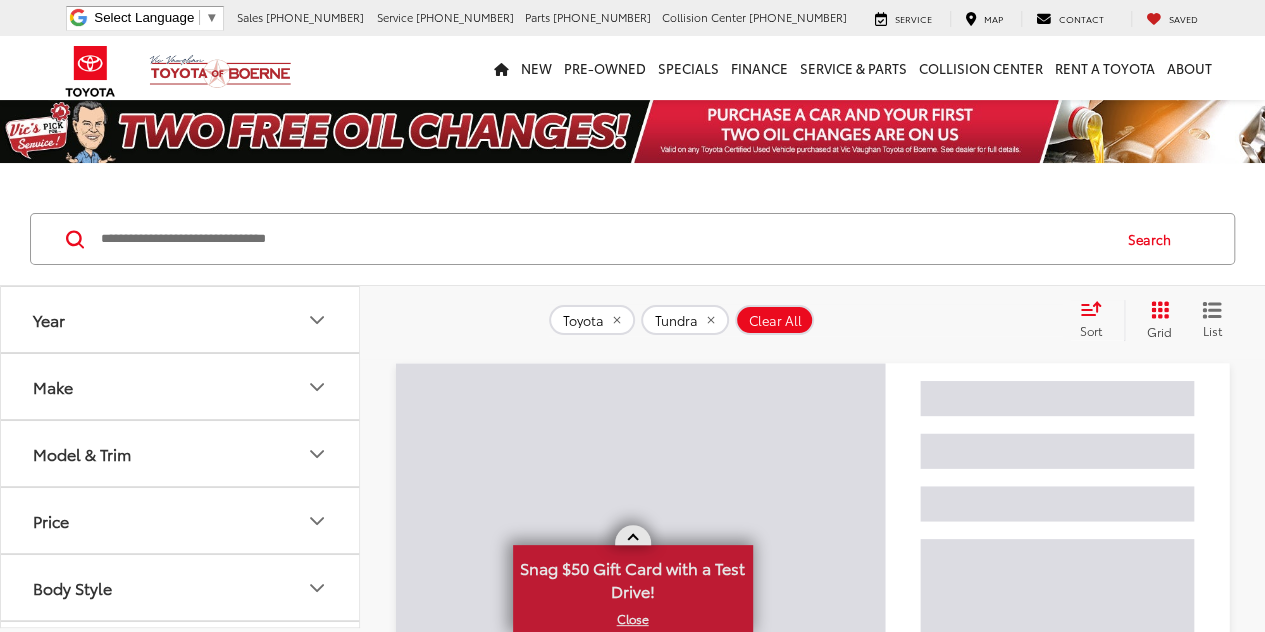 click at bounding box center [632, 539] 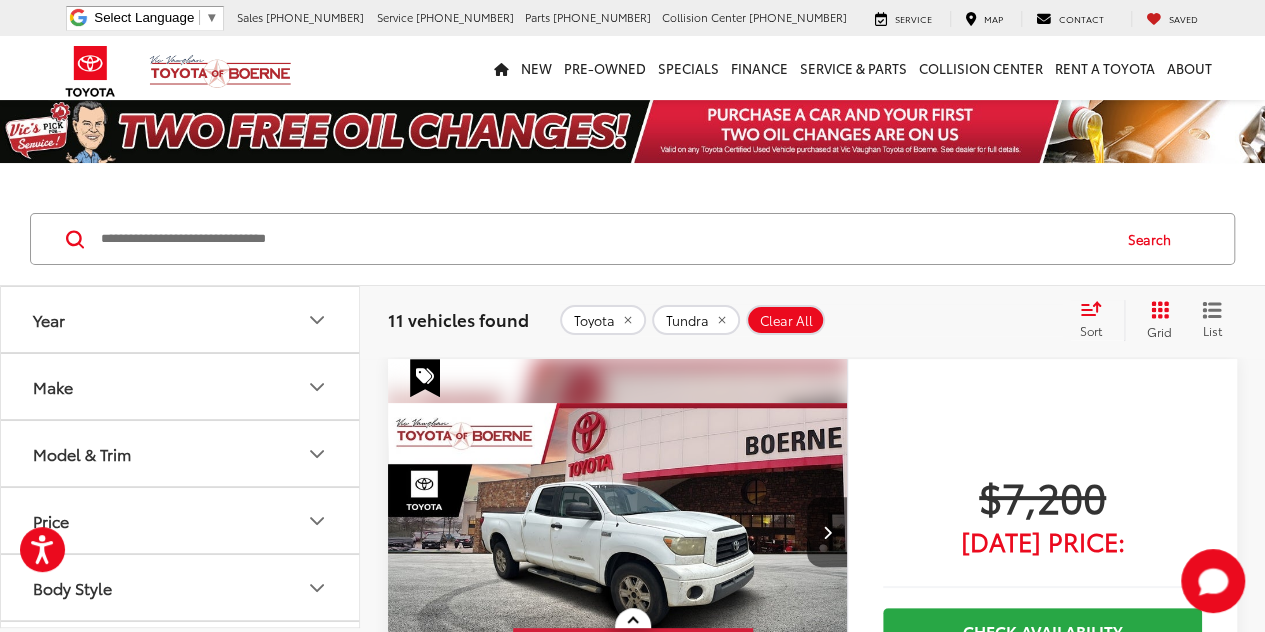scroll, scrollTop: 0, scrollLeft: 0, axis: both 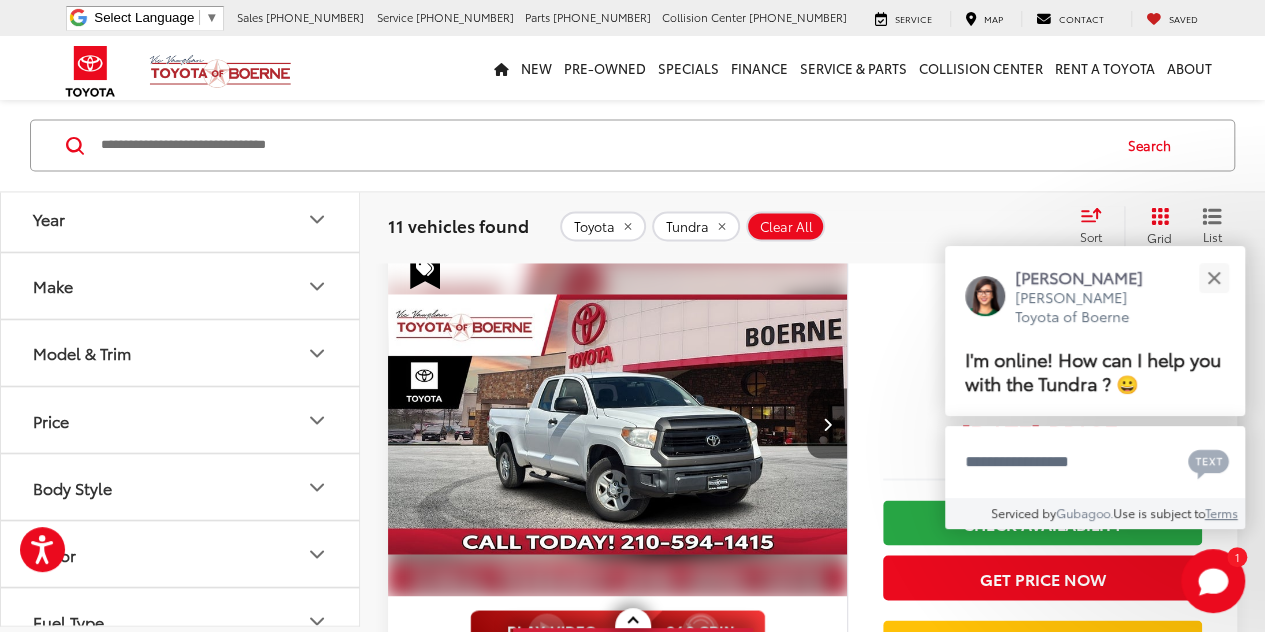 drag, startPoint x: 1269, startPoint y: 33, endPoint x: 1279, endPoint y: 133, distance: 100.49876 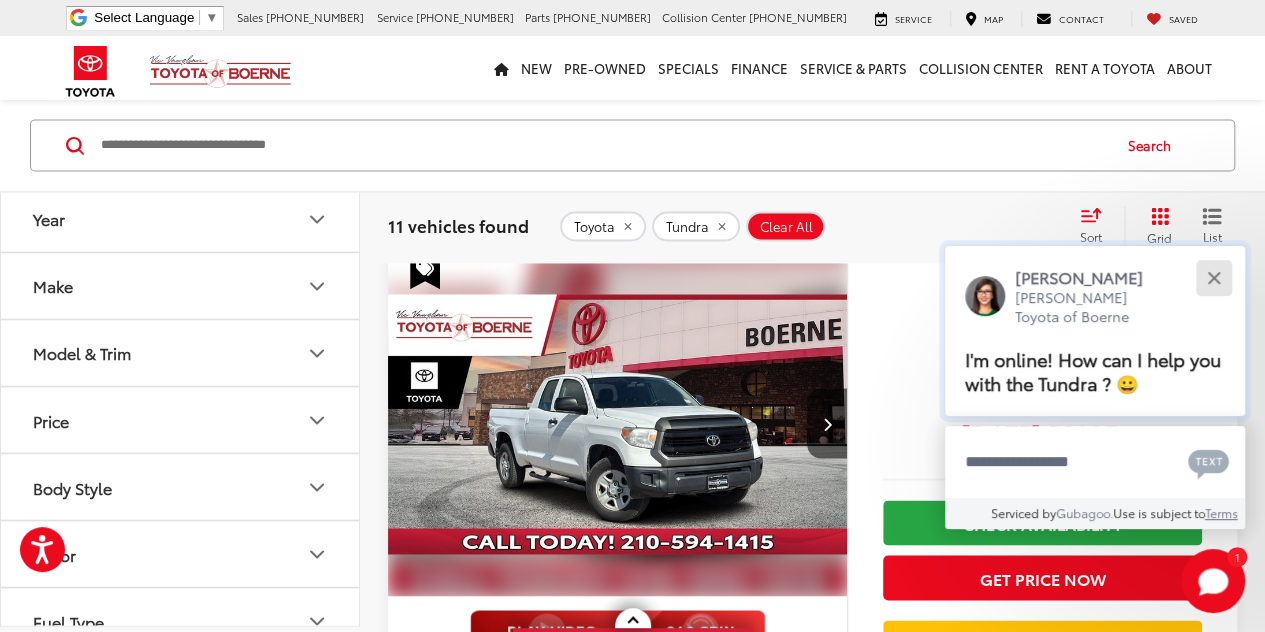 click at bounding box center [1213, 277] 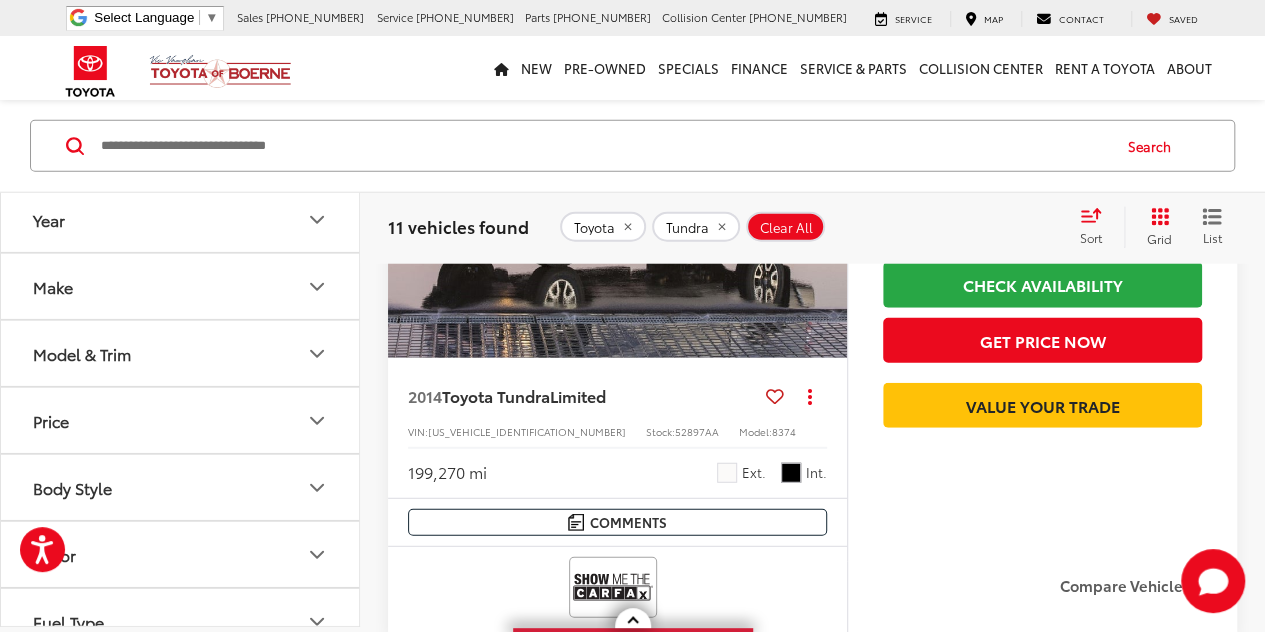 scroll, scrollTop: 2466, scrollLeft: 0, axis: vertical 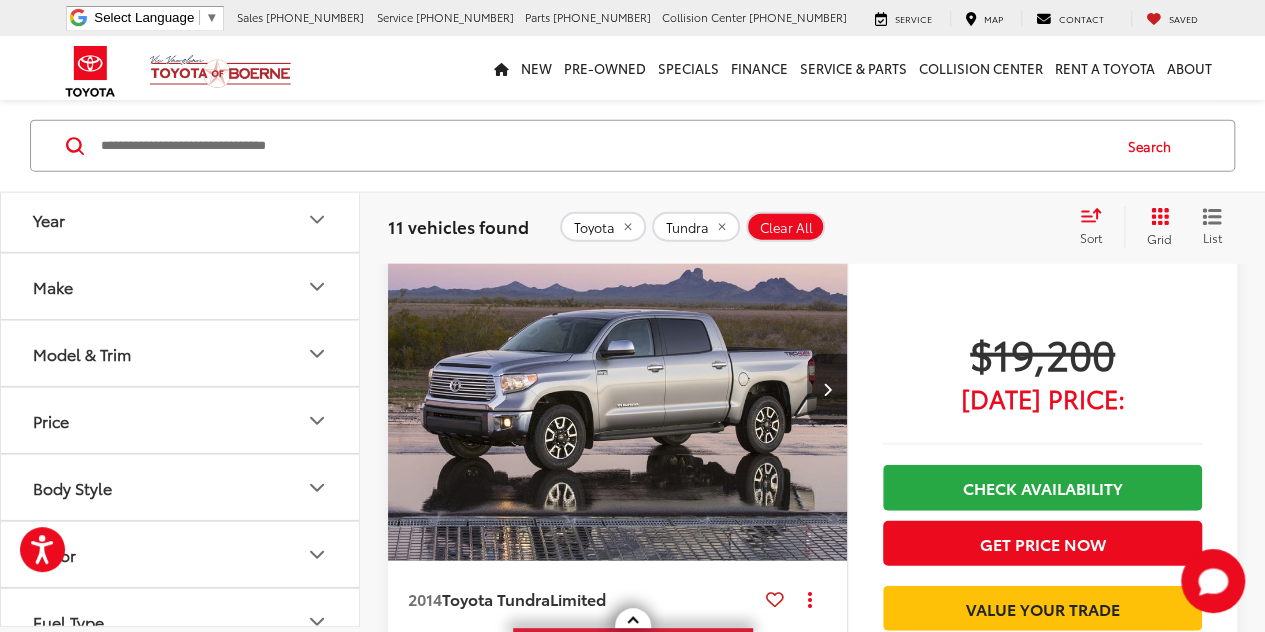 click at bounding box center (827, 389) 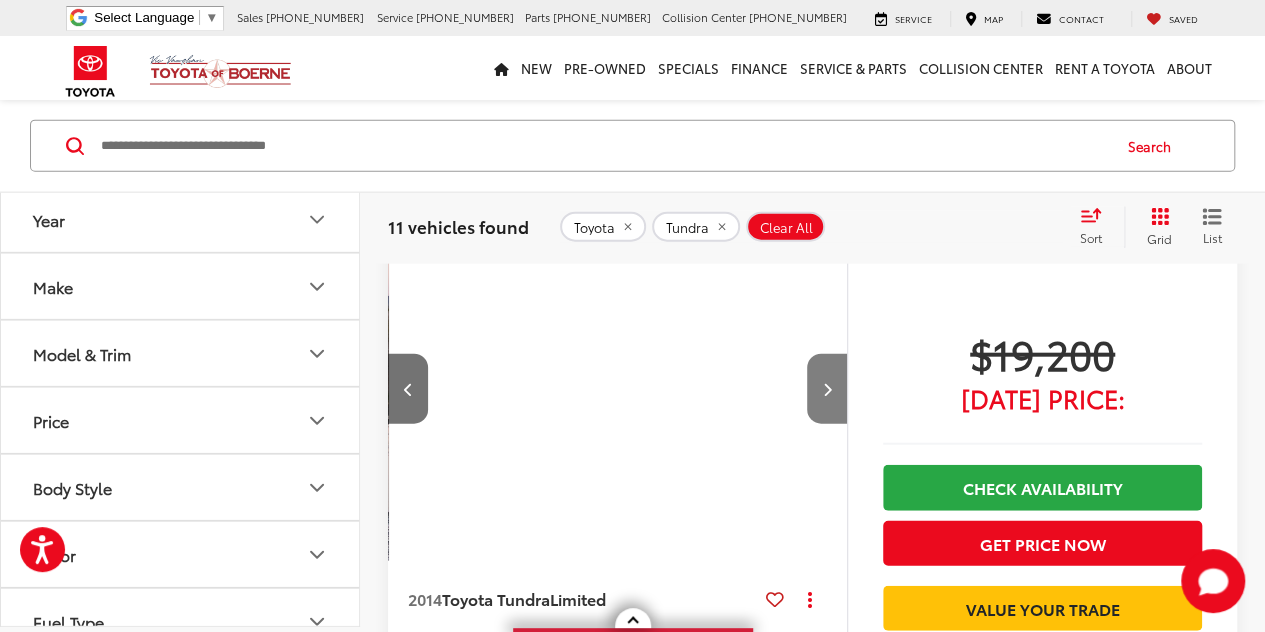 scroll, scrollTop: 0, scrollLeft: 462, axis: horizontal 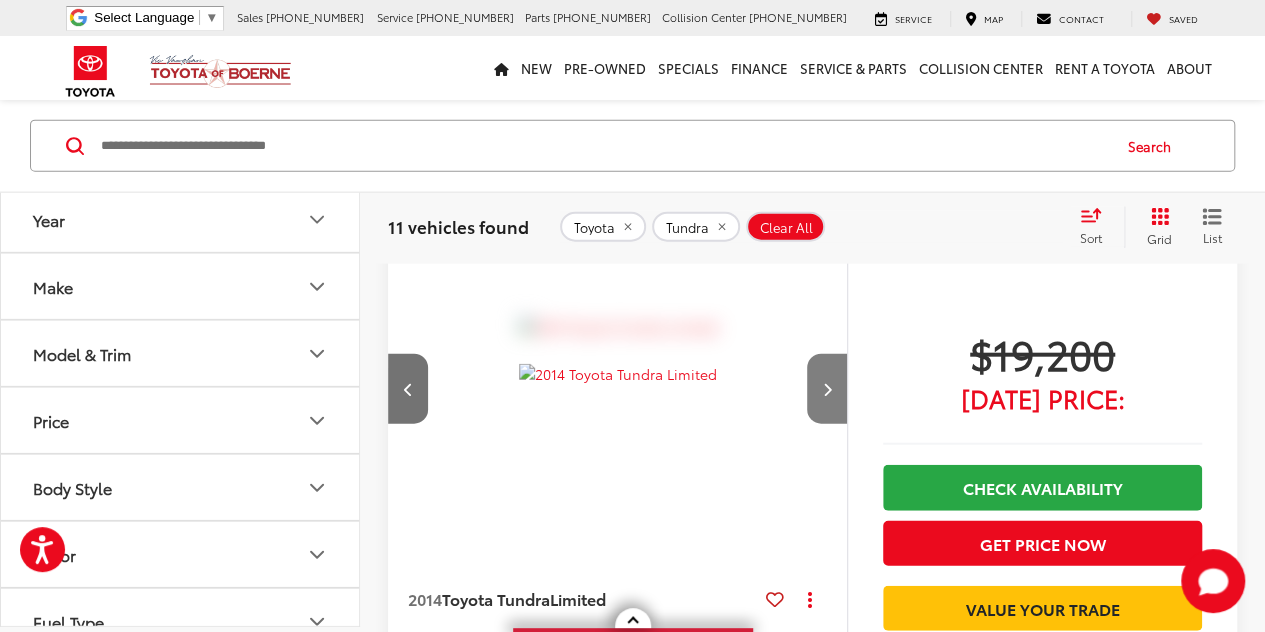 click at bounding box center [827, 389] 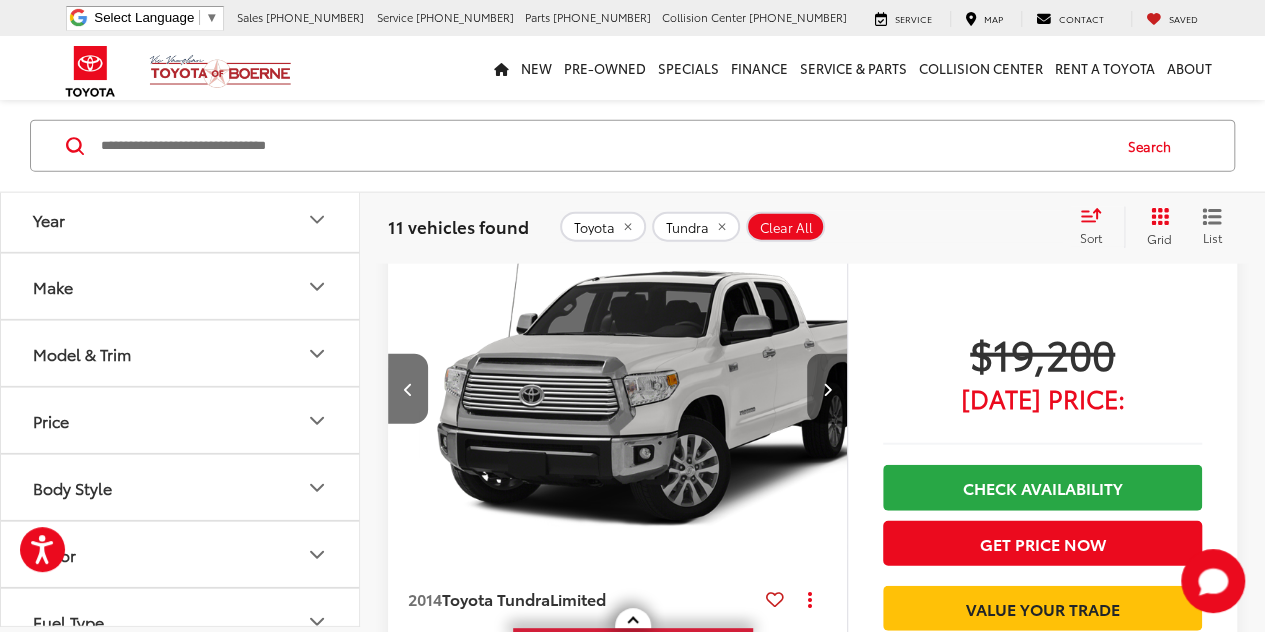 scroll, scrollTop: 0, scrollLeft: 923, axis: horizontal 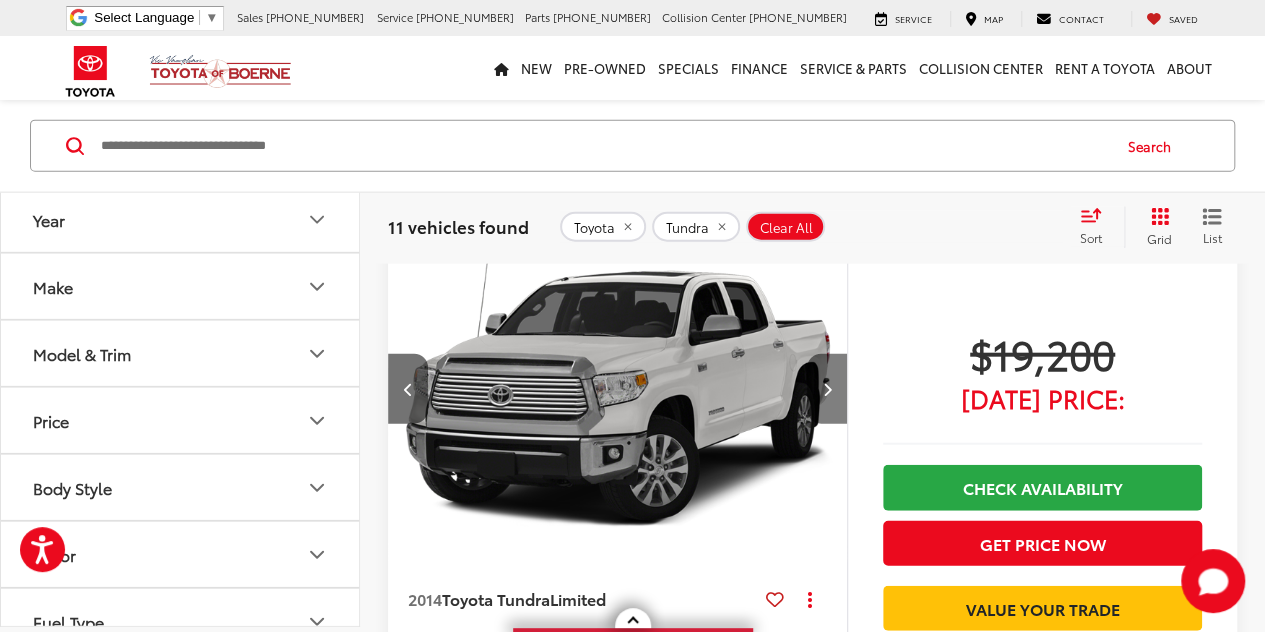 click at bounding box center (827, 389) 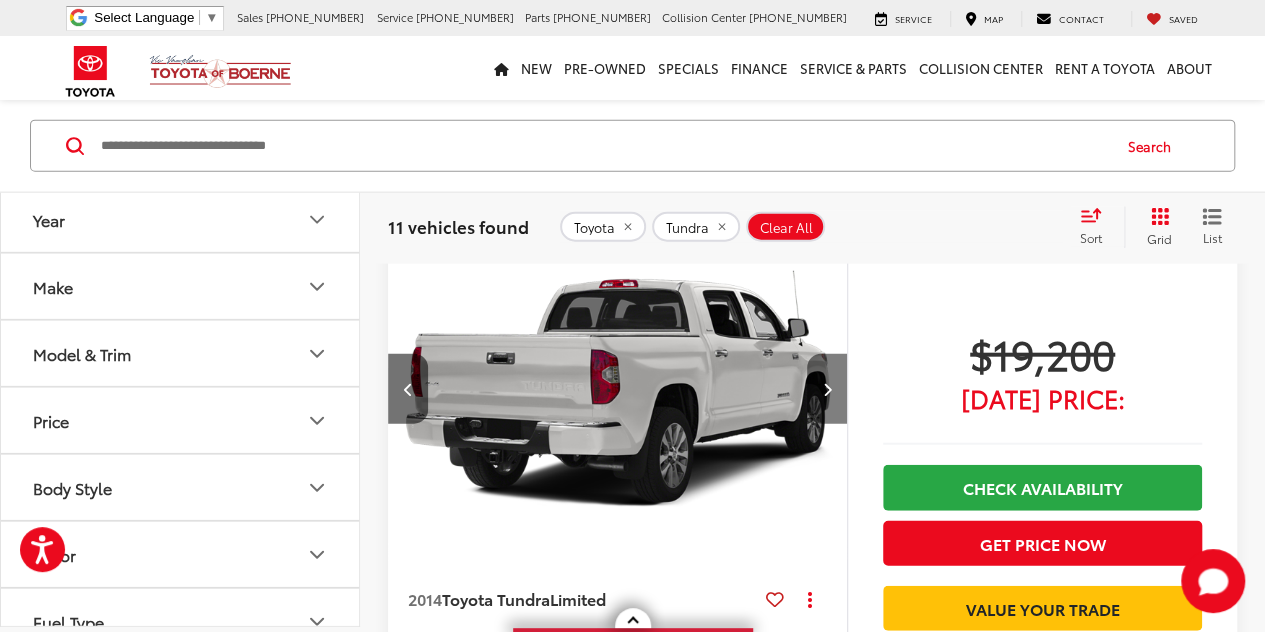 click at bounding box center [827, 389] 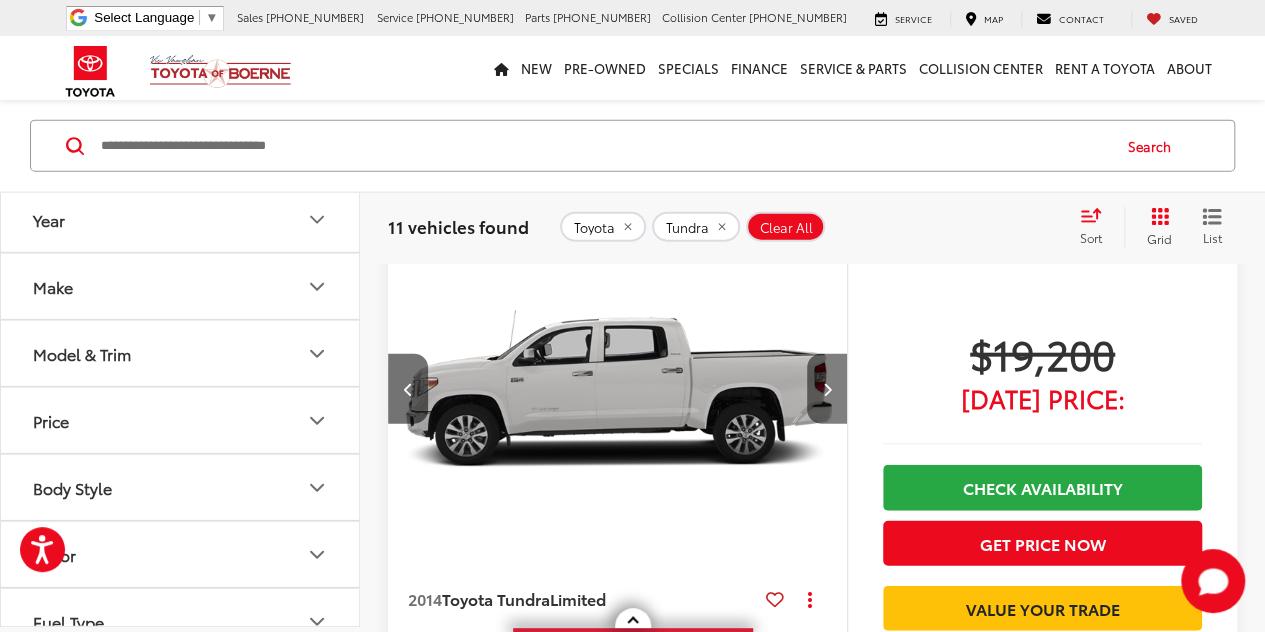 click at bounding box center [827, 389] 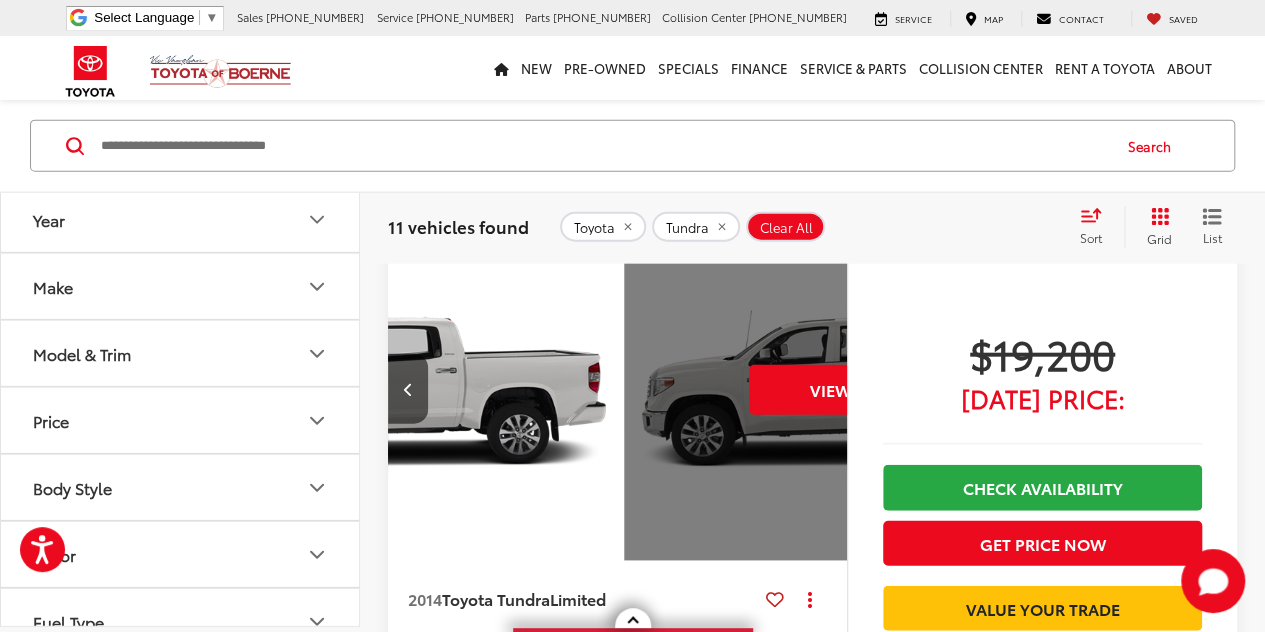 scroll, scrollTop: 0, scrollLeft: 2308, axis: horizontal 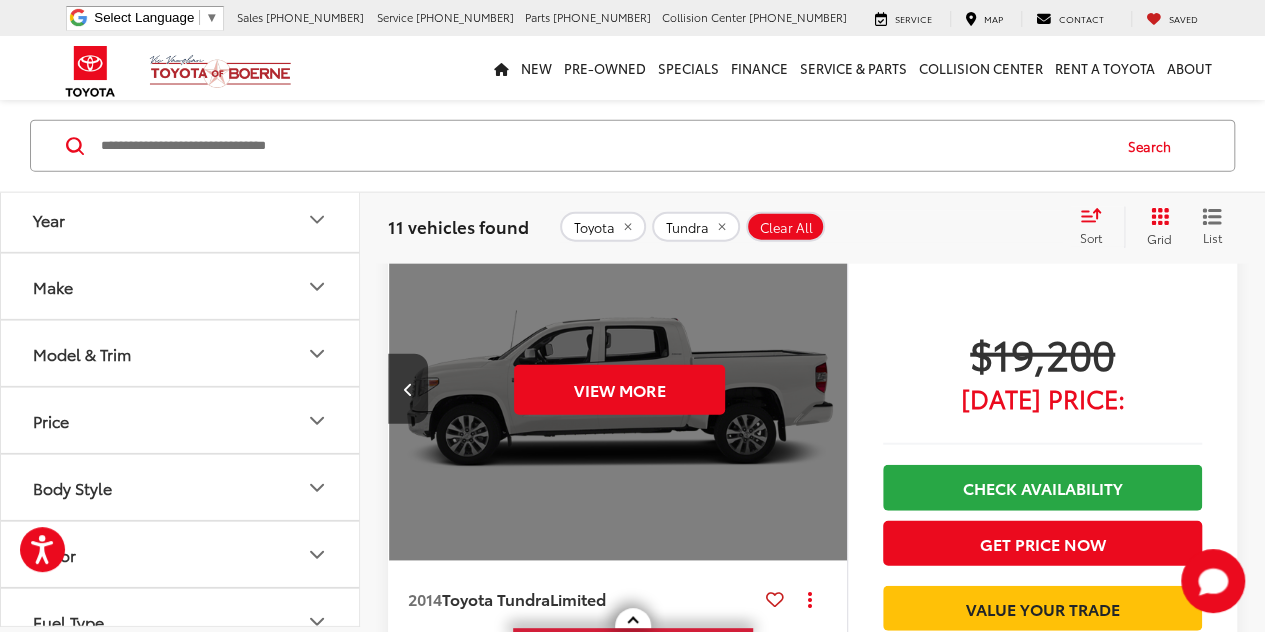 click on "View More" at bounding box center [620, 389] 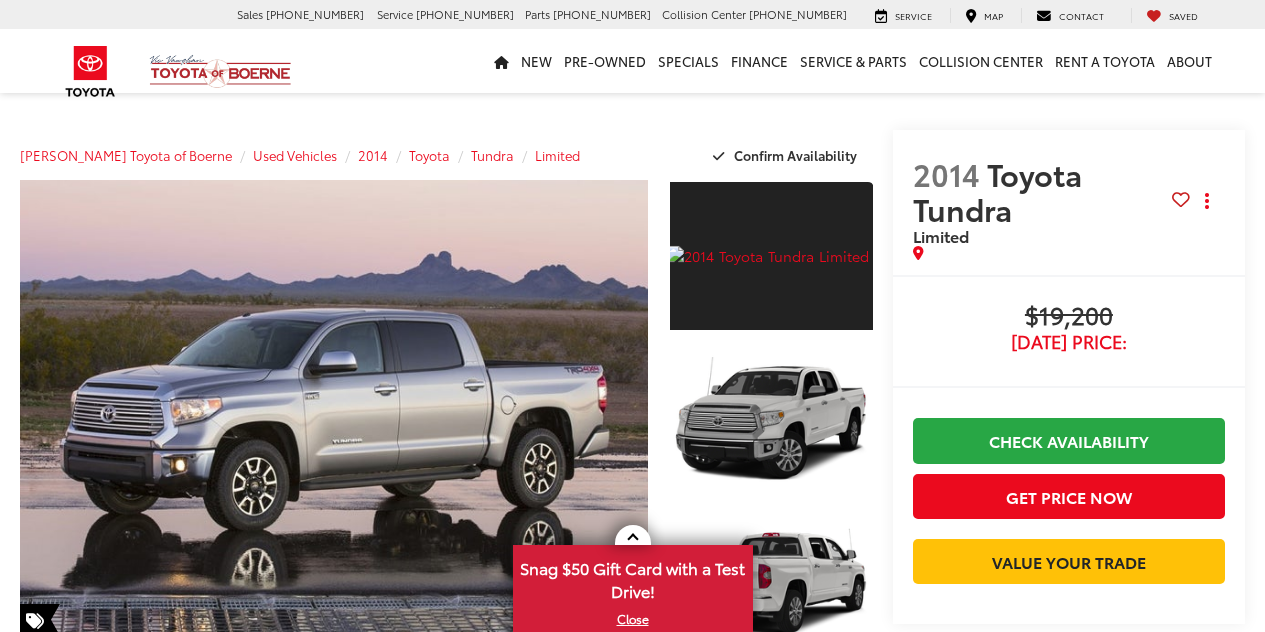 scroll, scrollTop: 0, scrollLeft: 0, axis: both 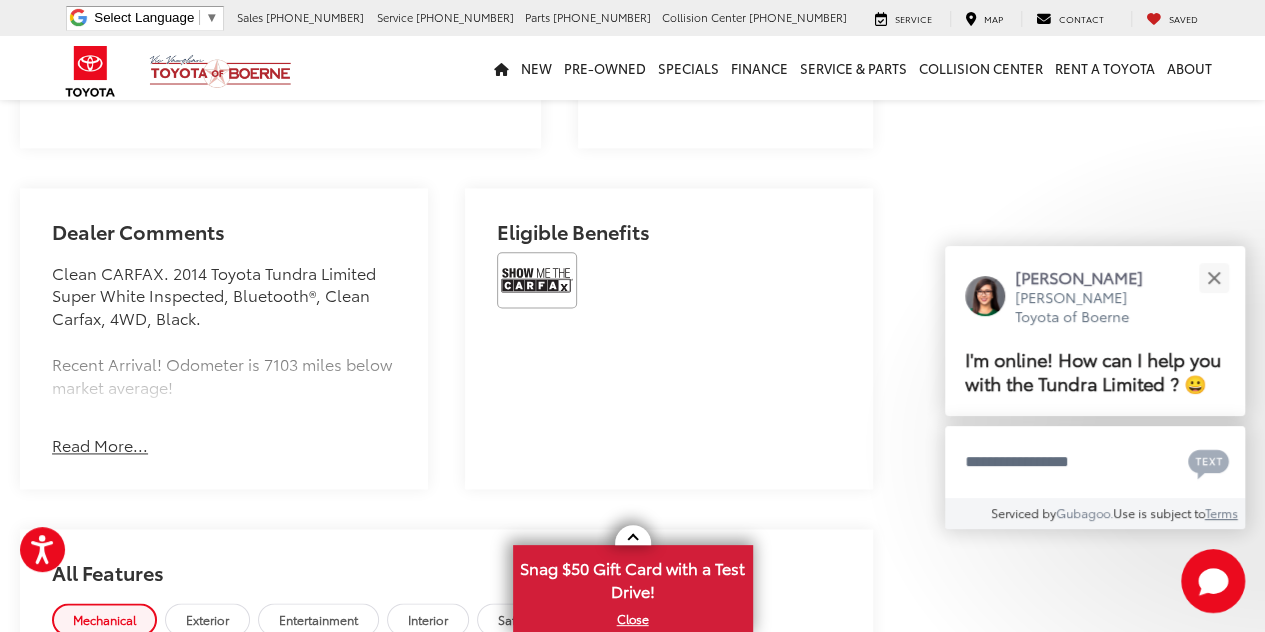 drag, startPoint x: 1269, startPoint y: 89, endPoint x: 1279, endPoint y: 295, distance: 206.24257 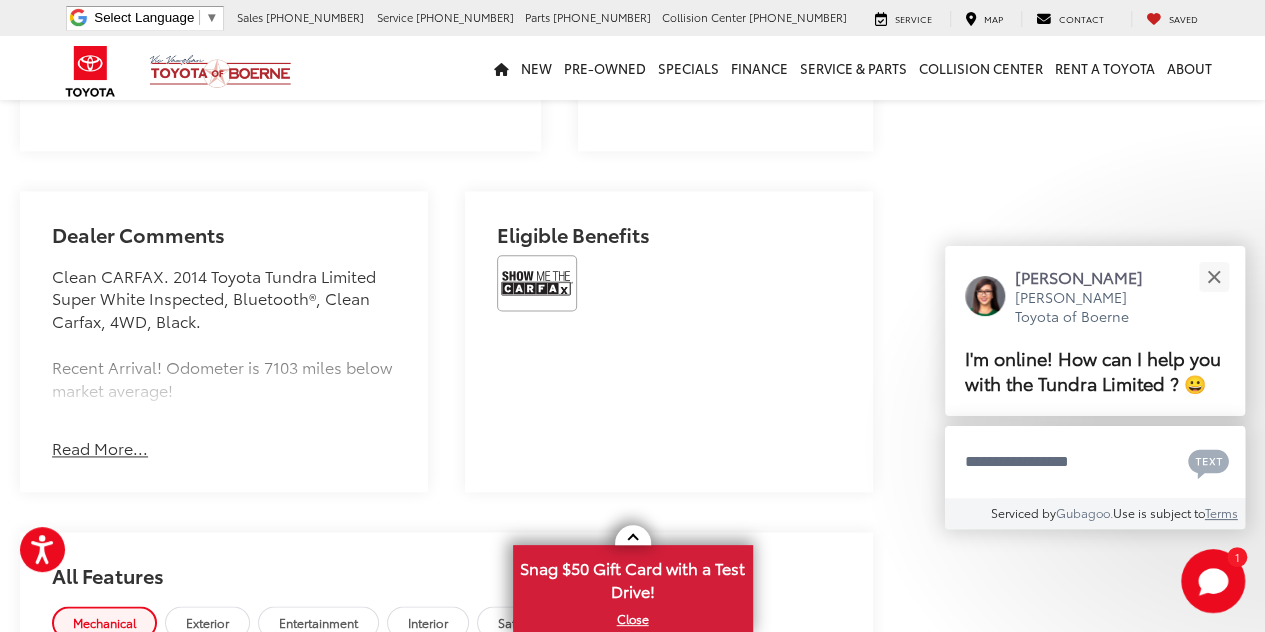 click on "Read More..." at bounding box center [100, 448] 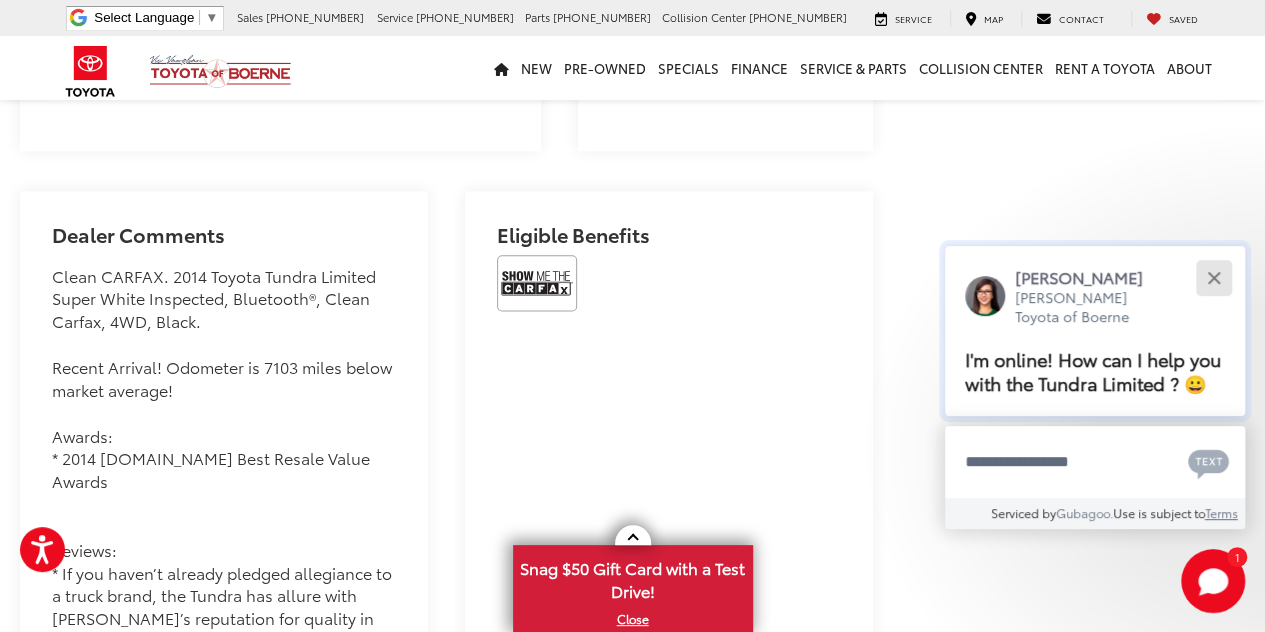 click at bounding box center [1213, 277] 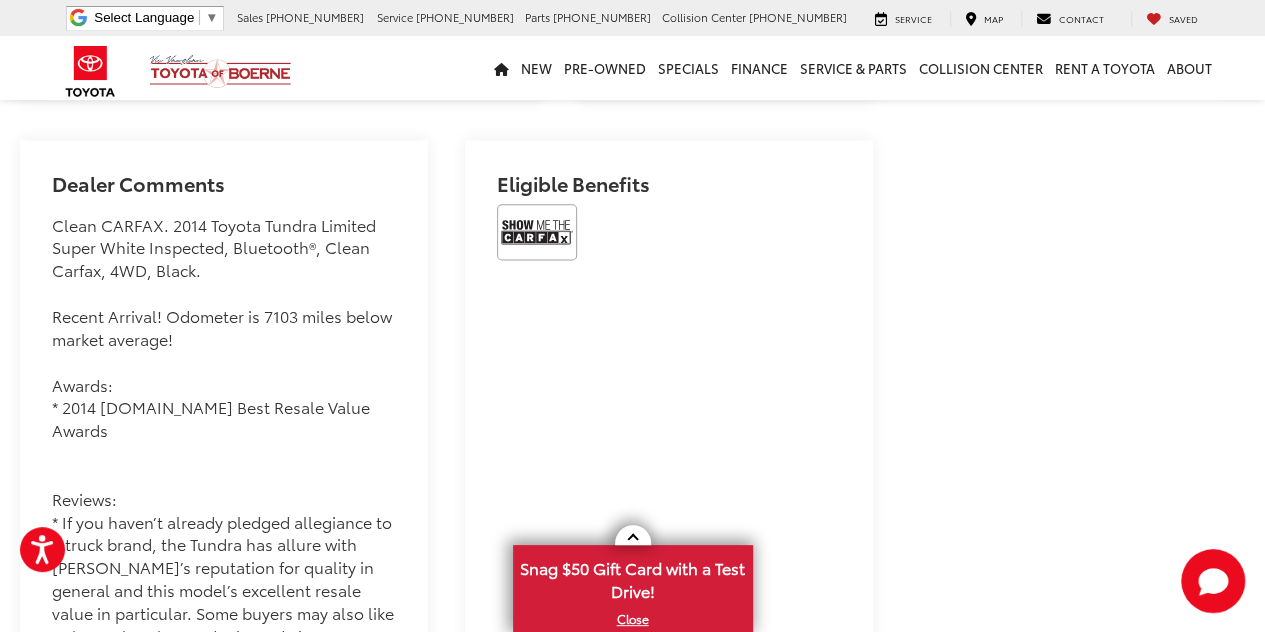 scroll, scrollTop: 1214, scrollLeft: 0, axis: vertical 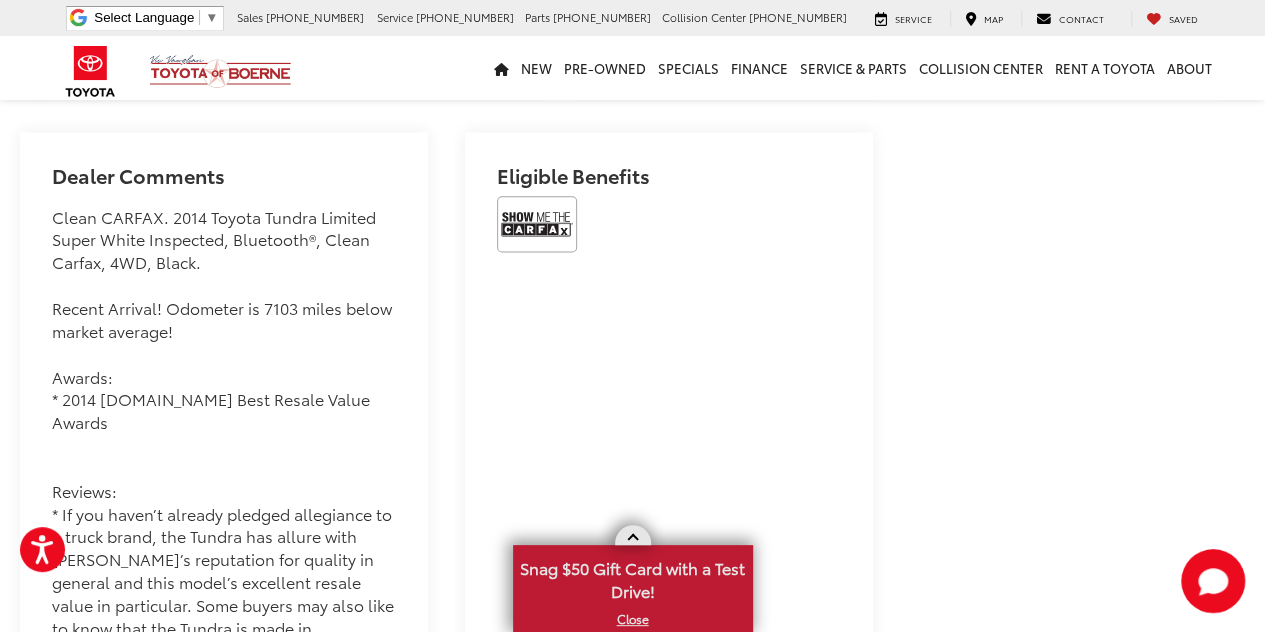 click at bounding box center (632, 539) 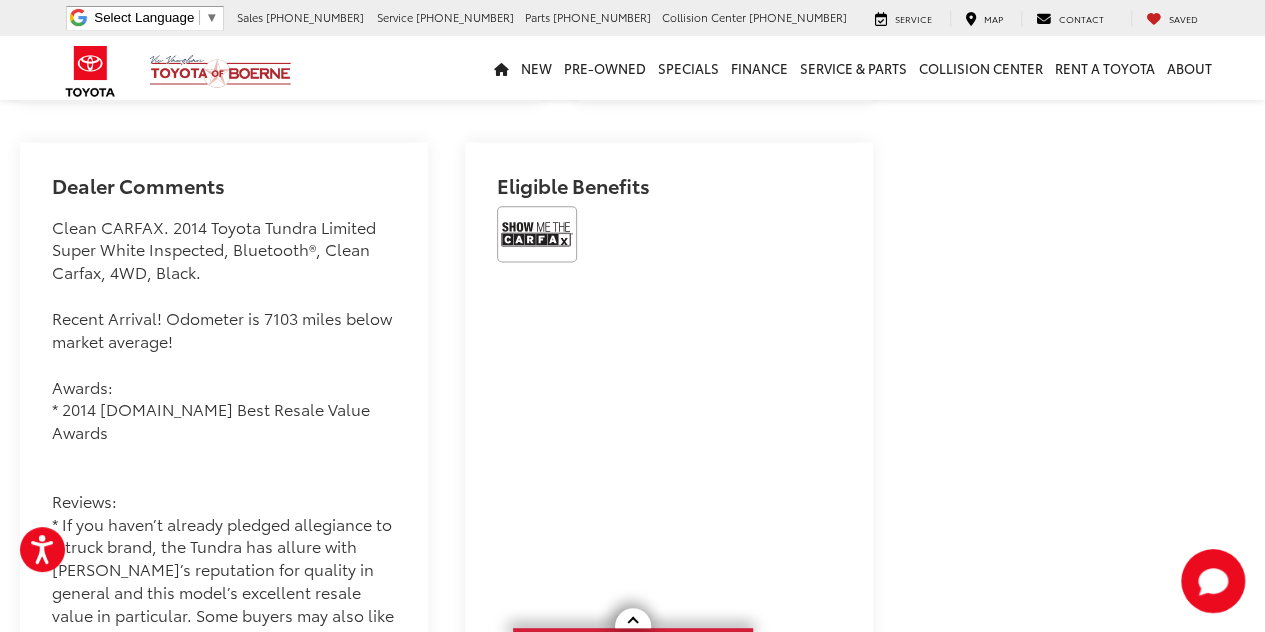 scroll, scrollTop: 1208, scrollLeft: 0, axis: vertical 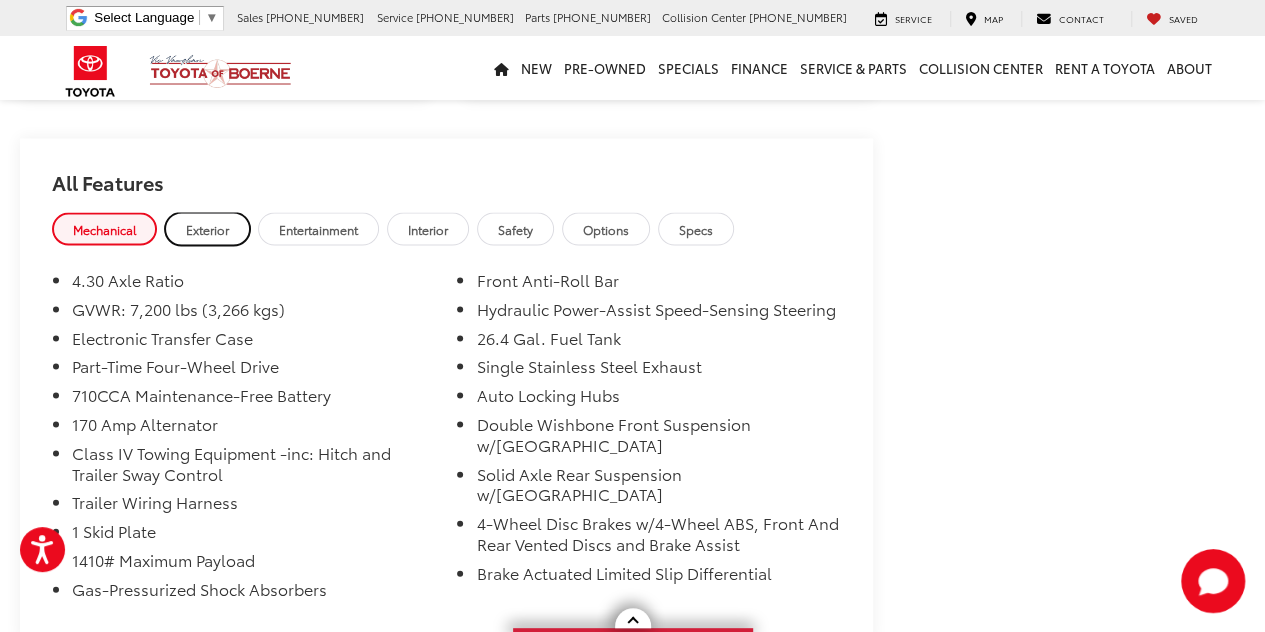 click on "Exterior" at bounding box center [207, 229] 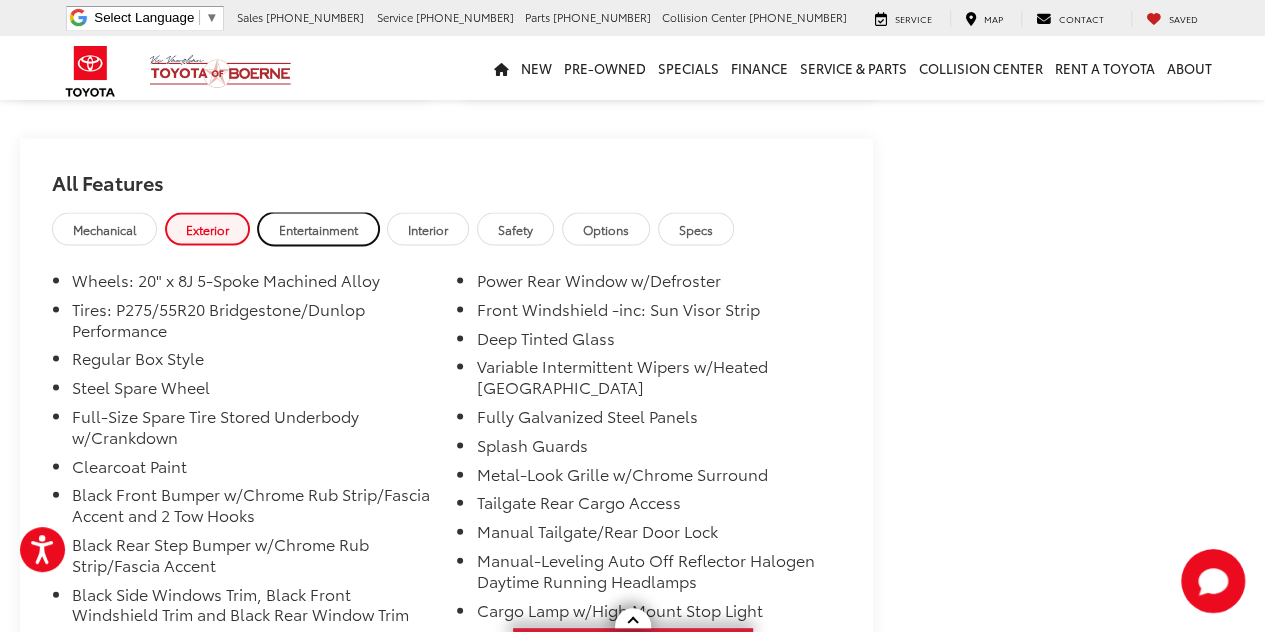 click on "Entertainment" at bounding box center [318, 229] 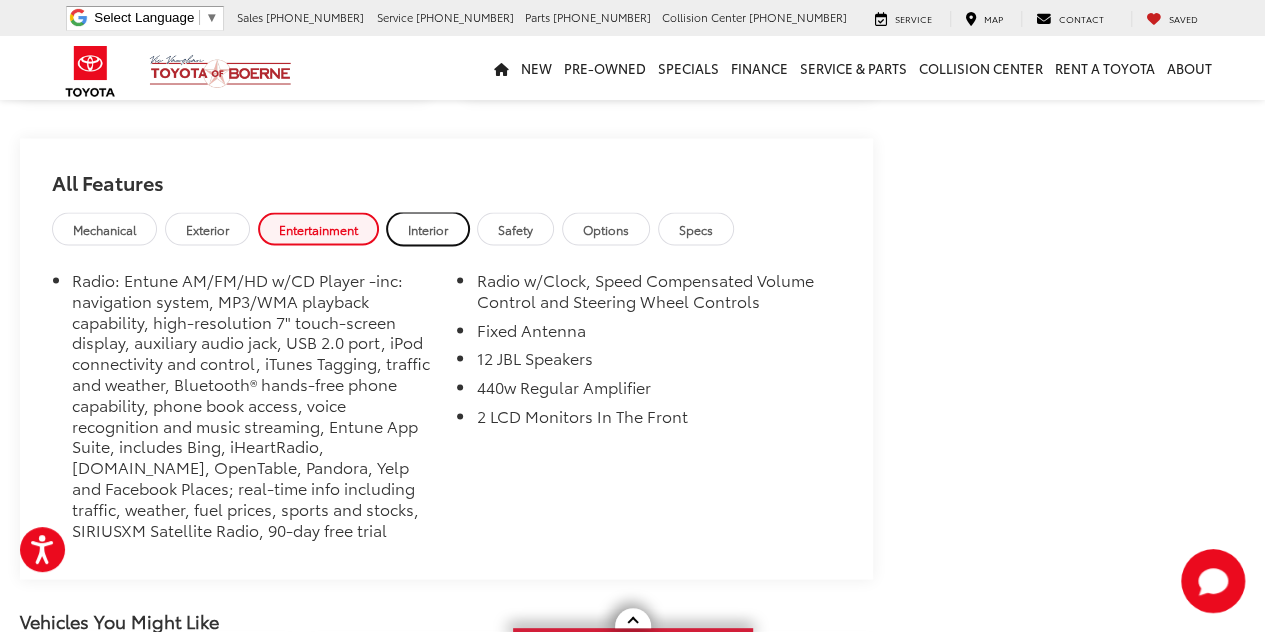 click on "Interior" at bounding box center (428, 229) 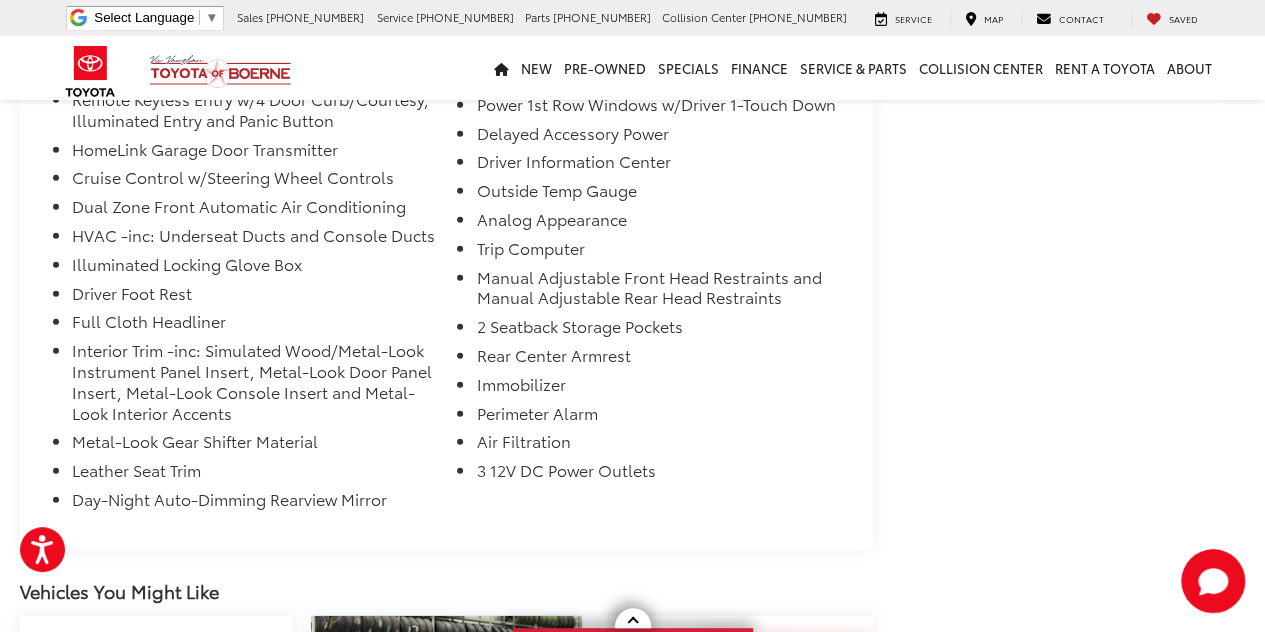scroll, scrollTop: 2487, scrollLeft: 0, axis: vertical 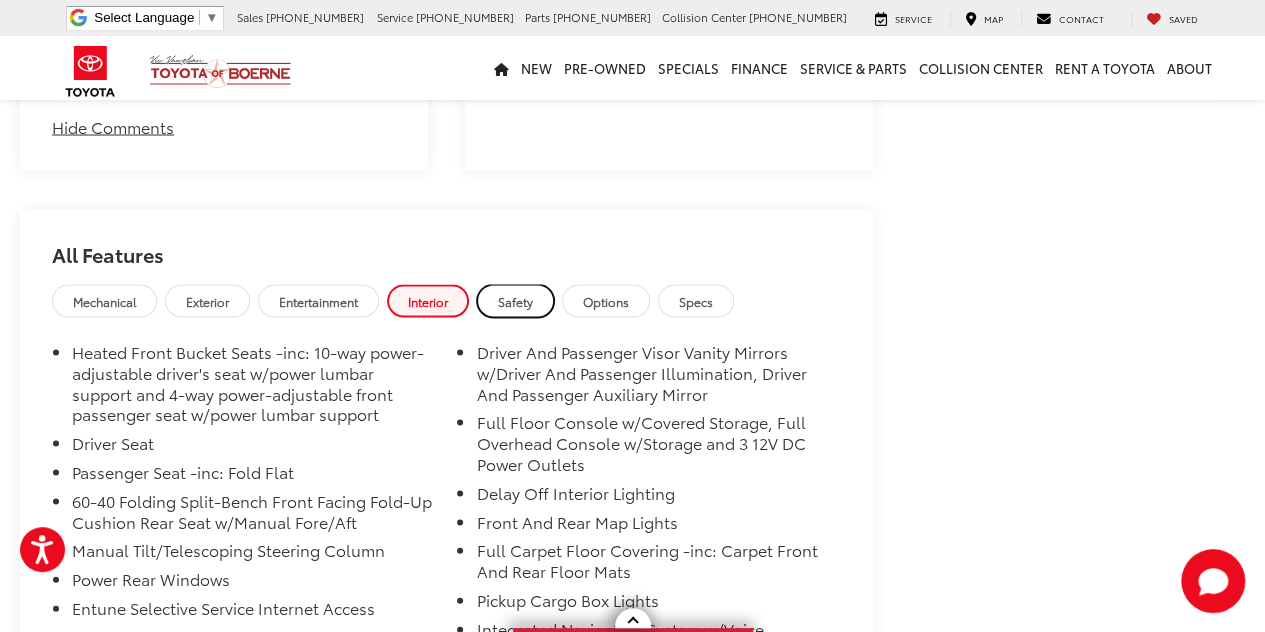 click on "Safety" at bounding box center [515, 300] 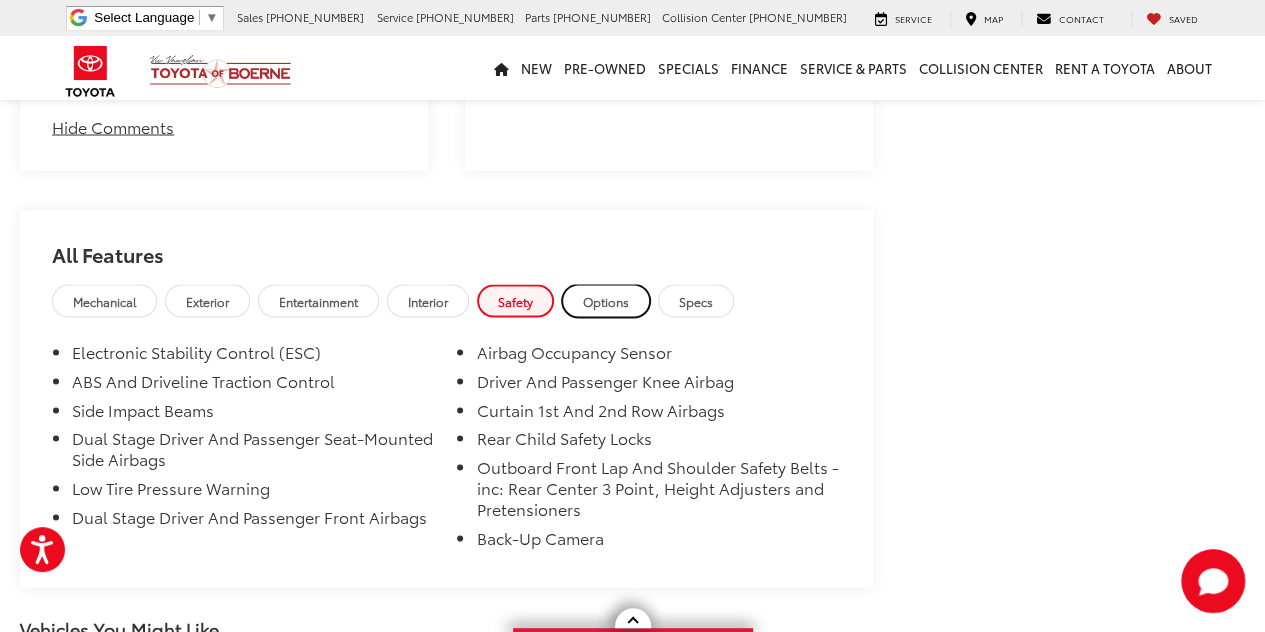 click on "Options" at bounding box center (606, 300) 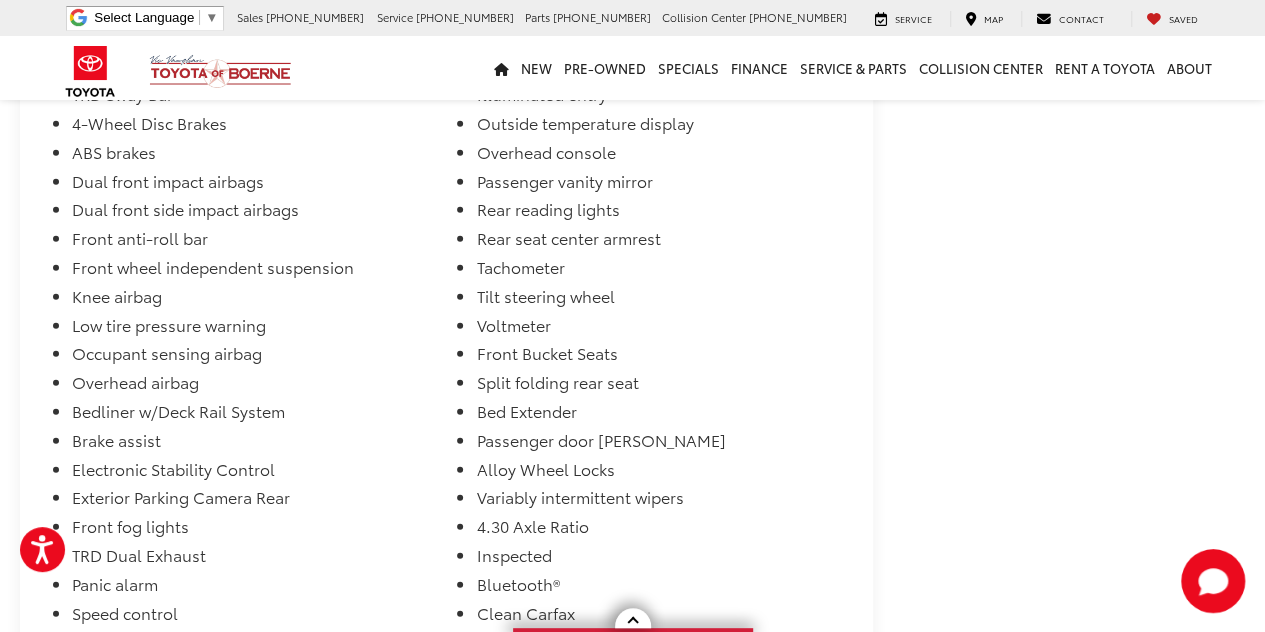 scroll, scrollTop: 2338, scrollLeft: 0, axis: vertical 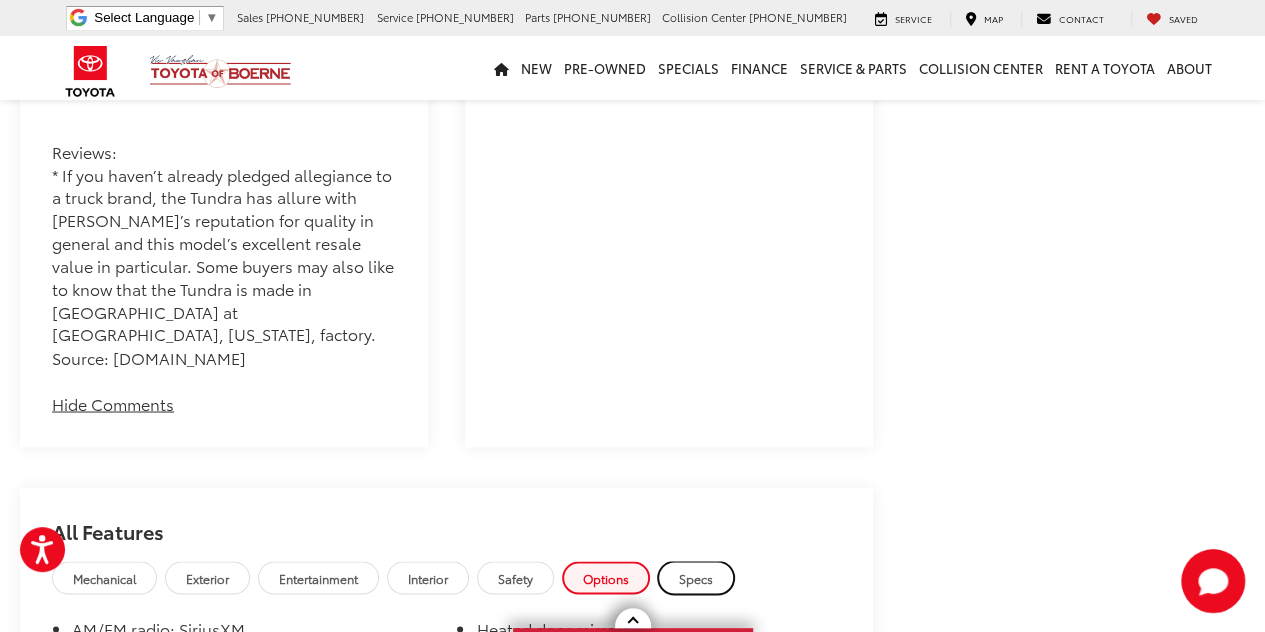 click on "Specs" at bounding box center (696, 577) 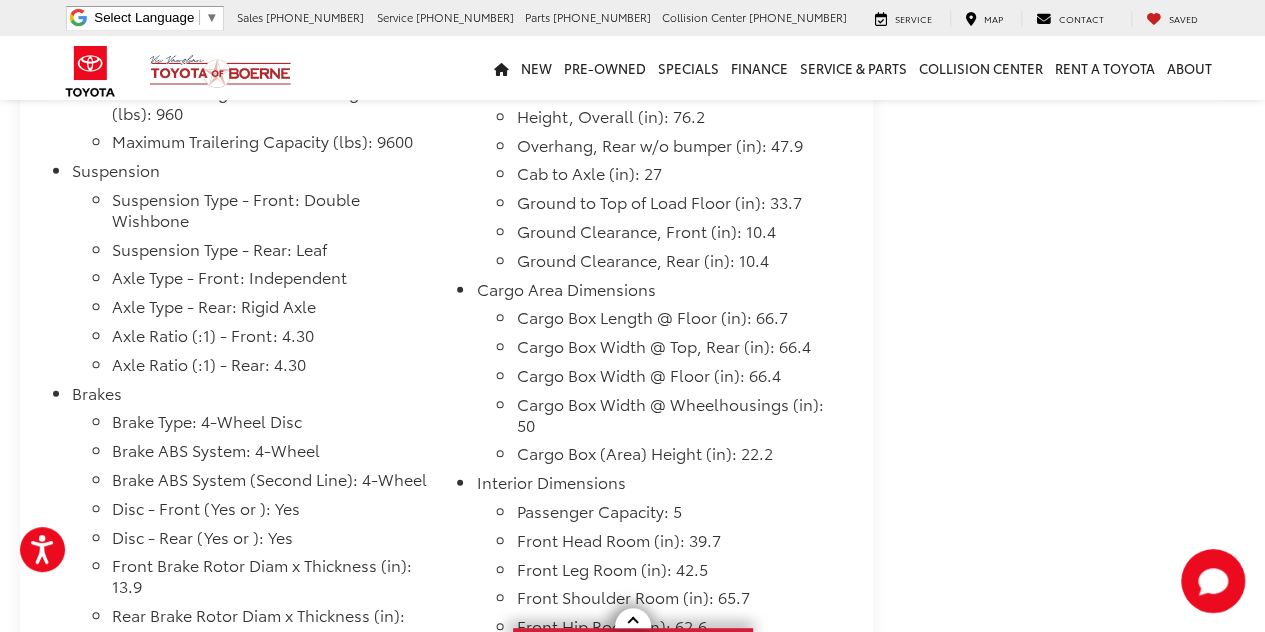 scroll, scrollTop: 2656, scrollLeft: 0, axis: vertical 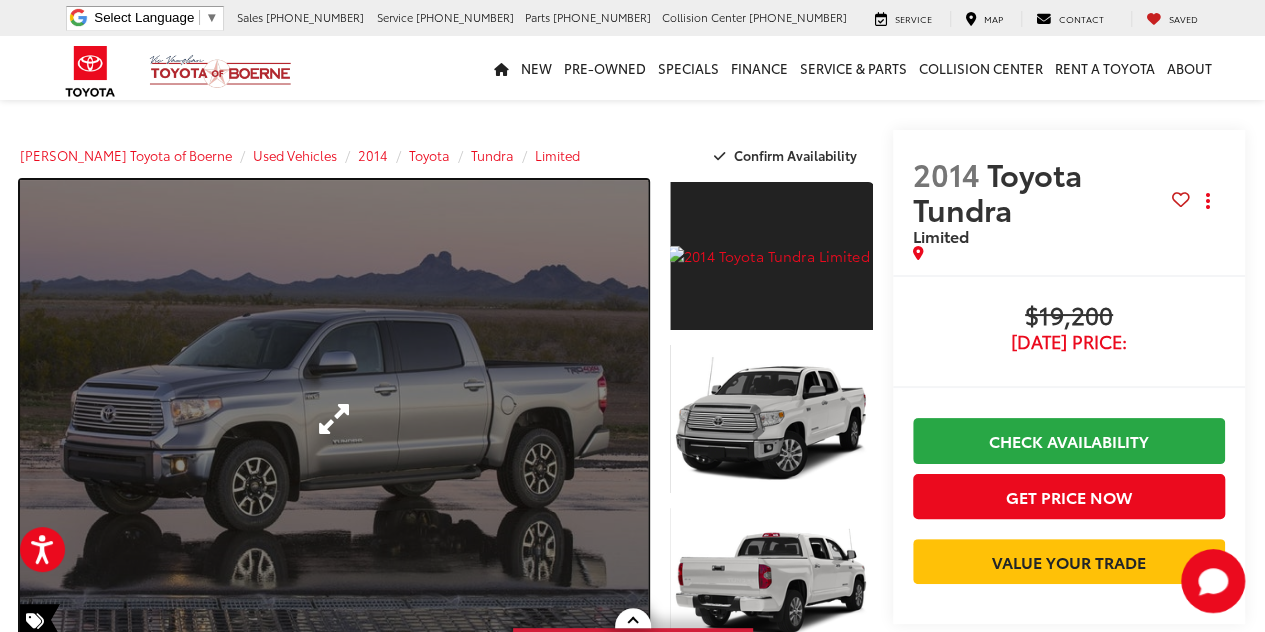 click at bounding box center [334, 419] 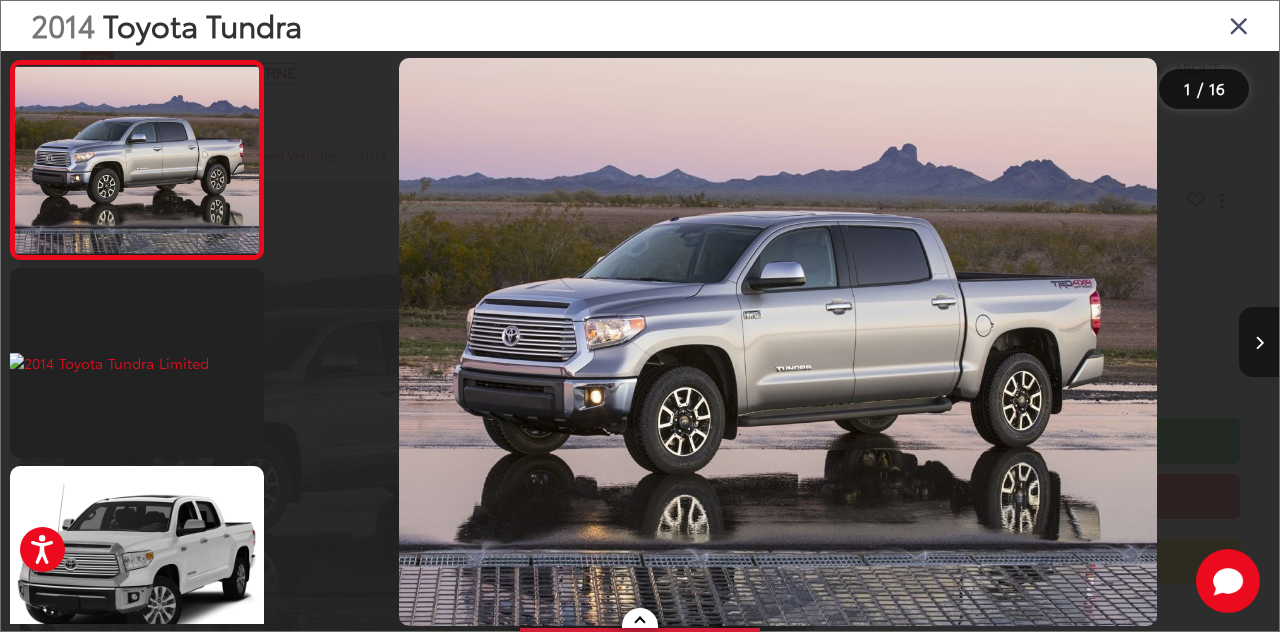 click at bounding box center [1259, 343] 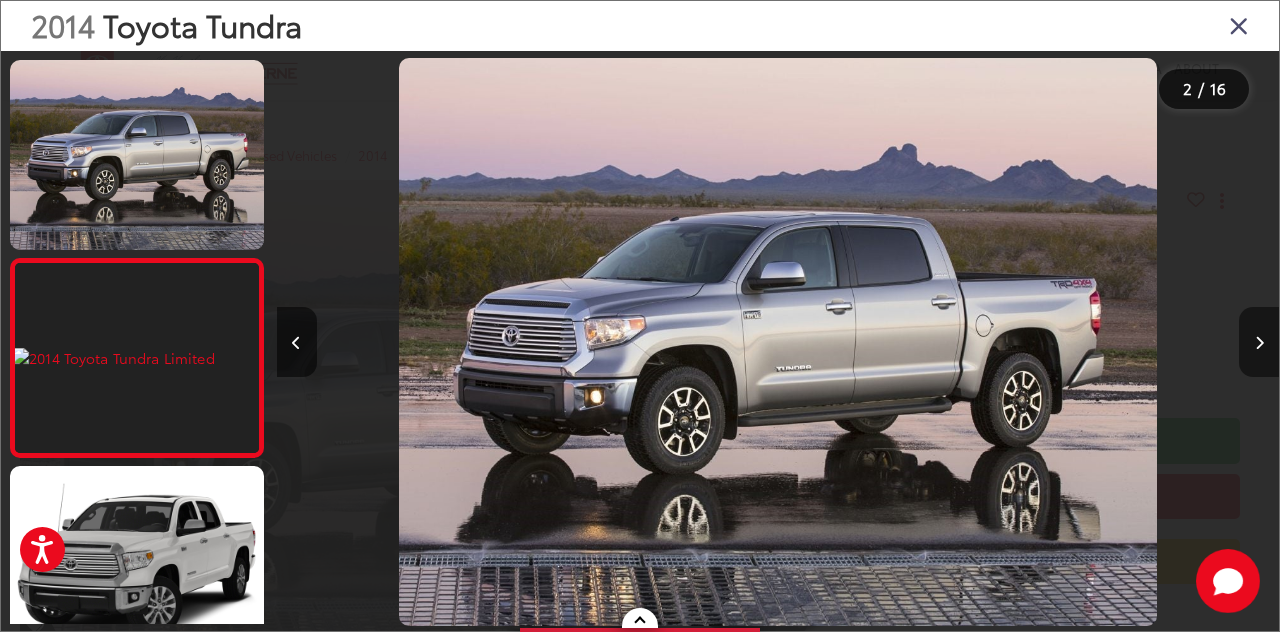 scroll, scrollTop: 0, scrollLeft: 111, axis: horizontal 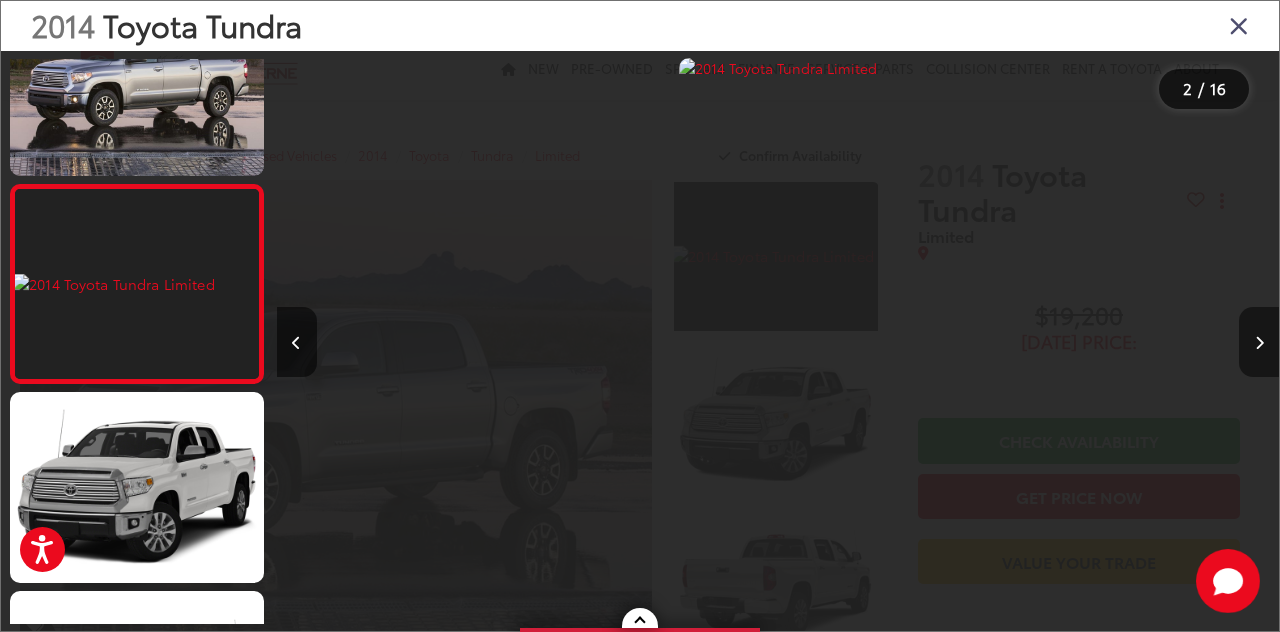 click at bounding box center [1259, 343] 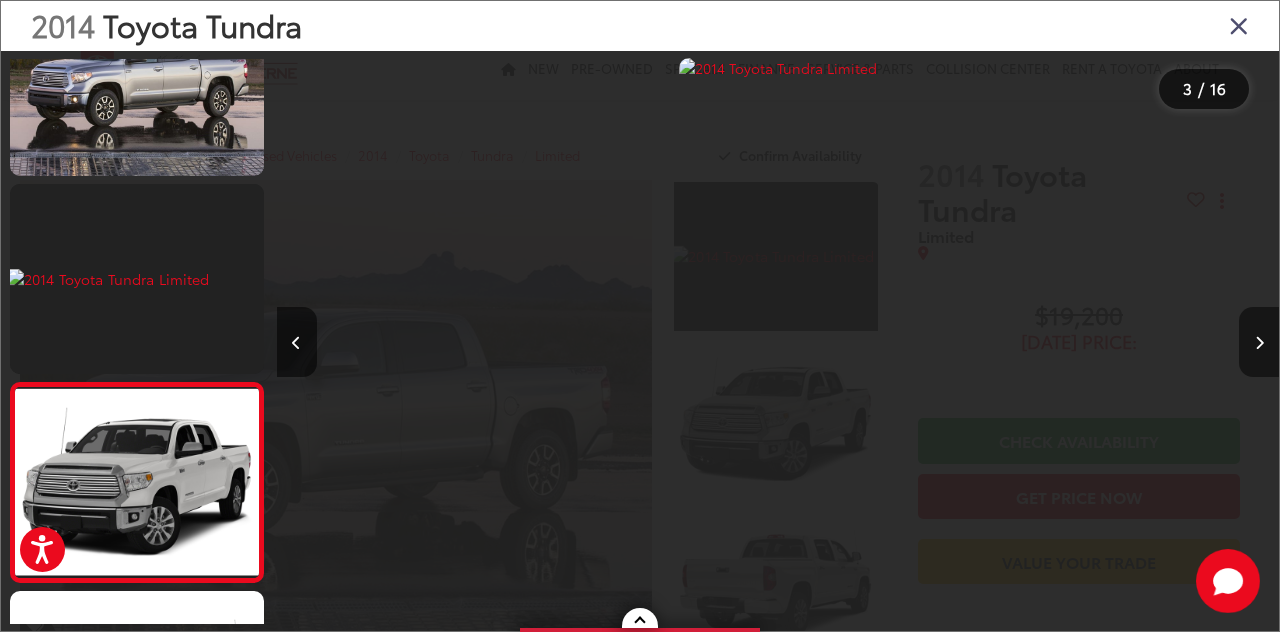 scroll, scrollTop: 0, scrollLeft: 1060, axis: horizontal 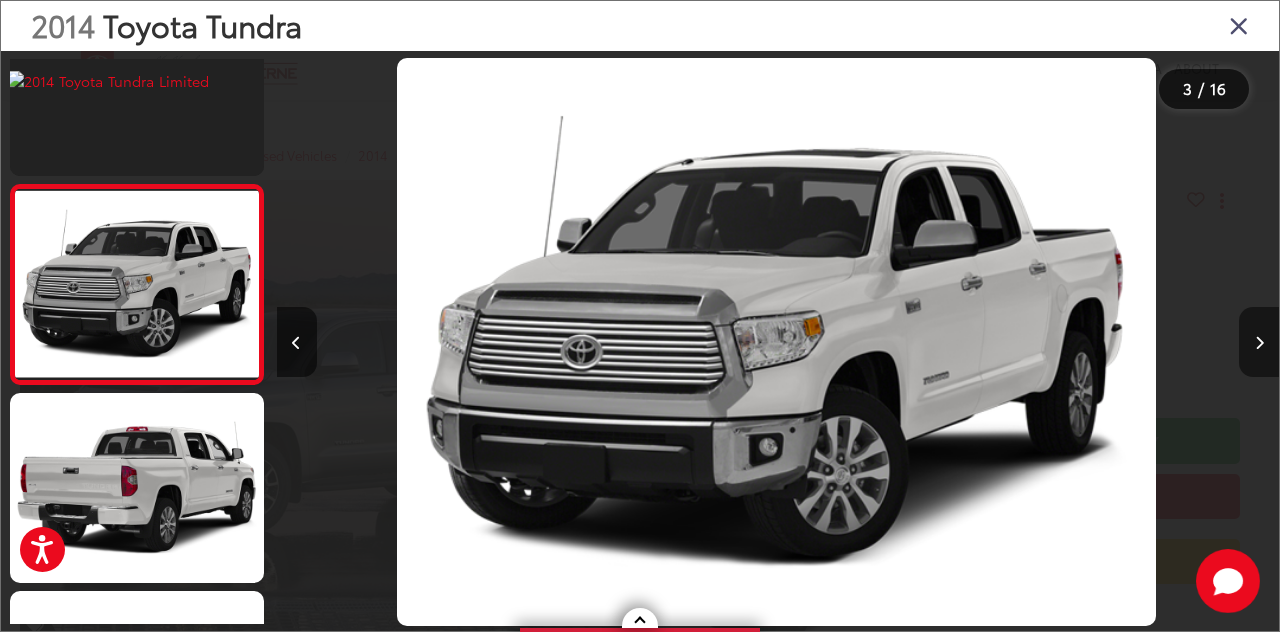 click at bounding box center [1259, 343] 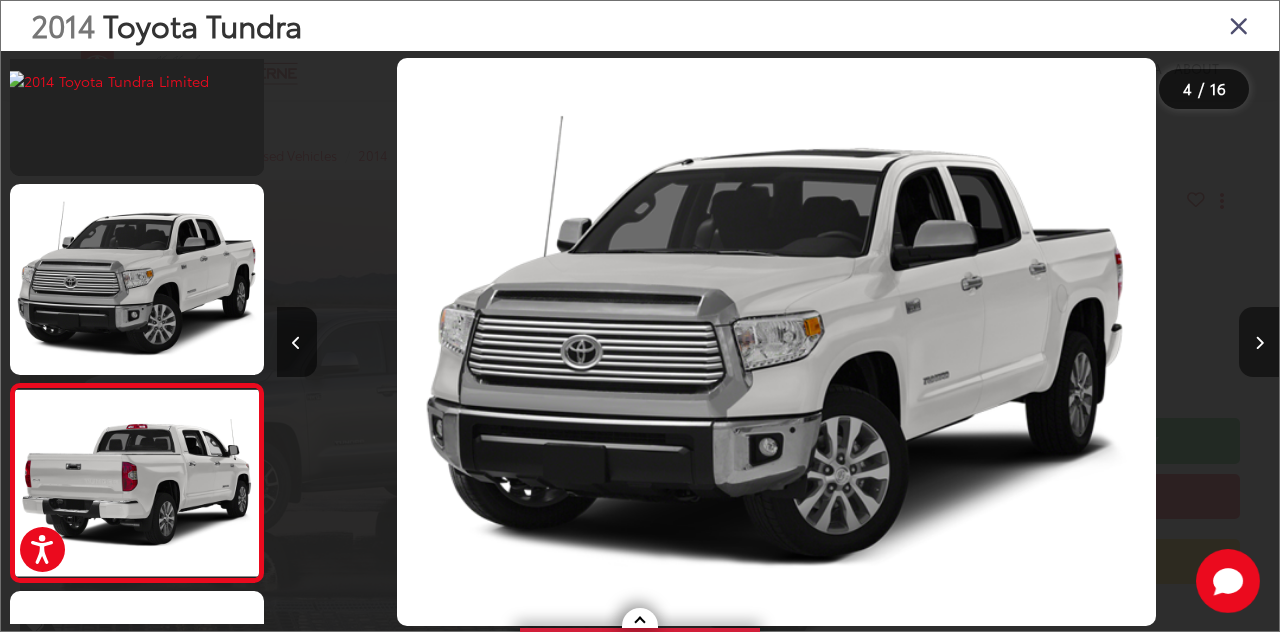 scroll, scrollTop: 0, scrollLeft: 2130, axis: horizontal 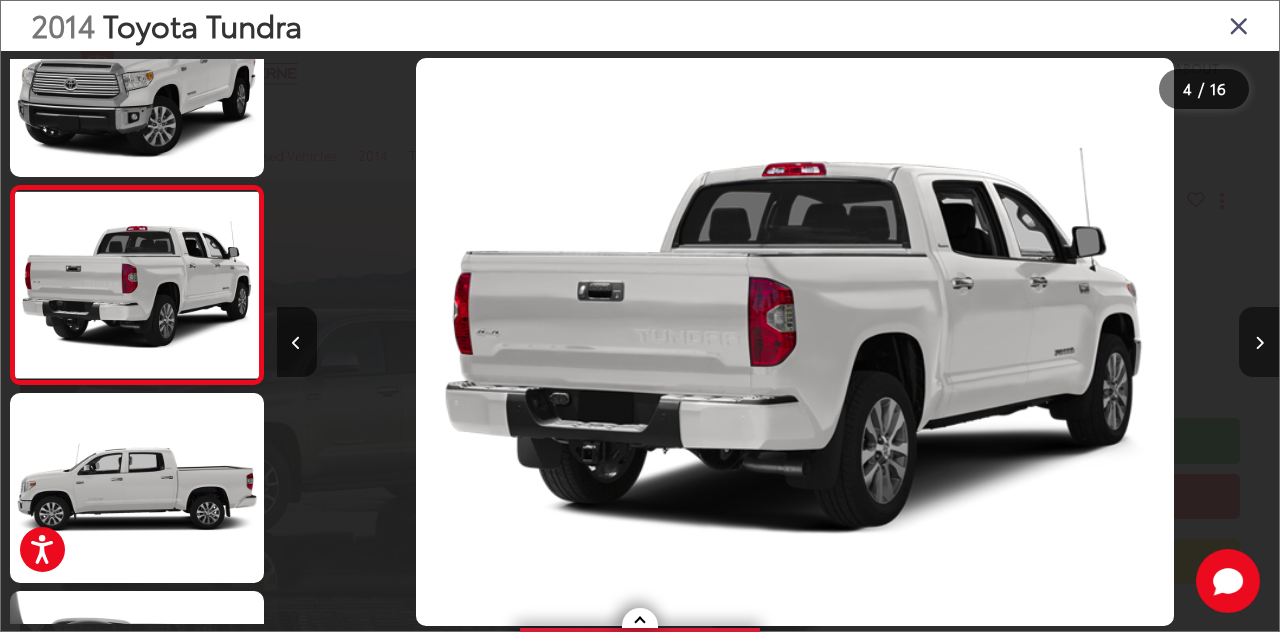 click at bounding box center [1259, 343] 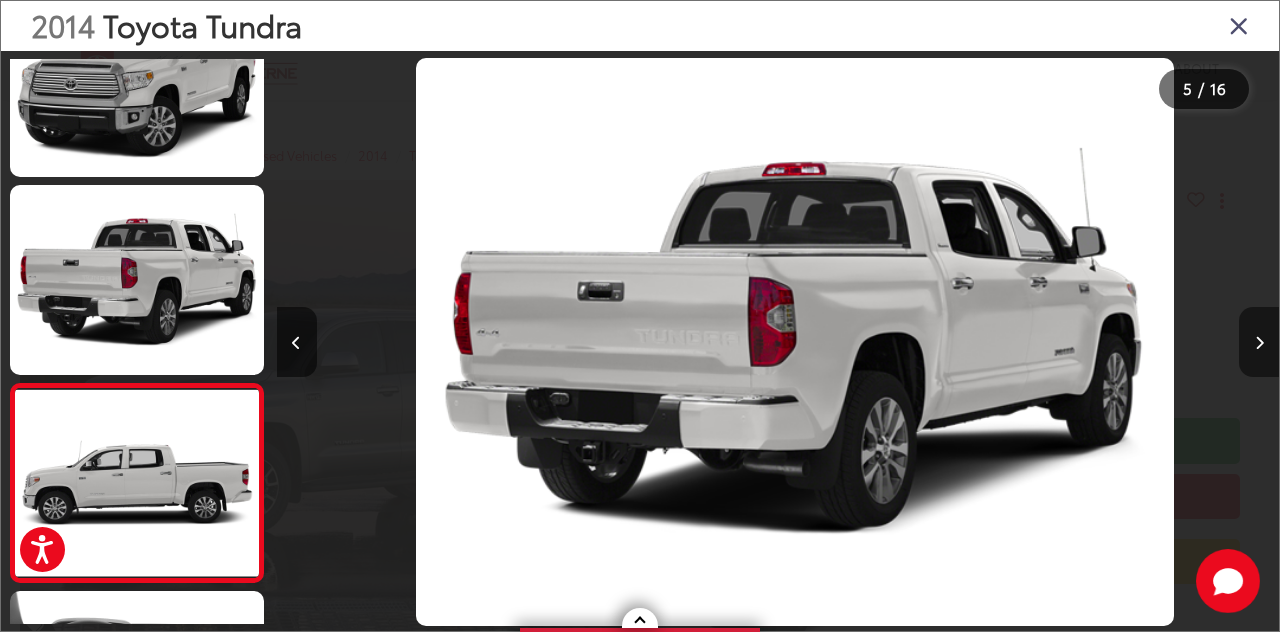 scroll, scrollTop: 0, scrollLeft: 3112, axis: horizontal 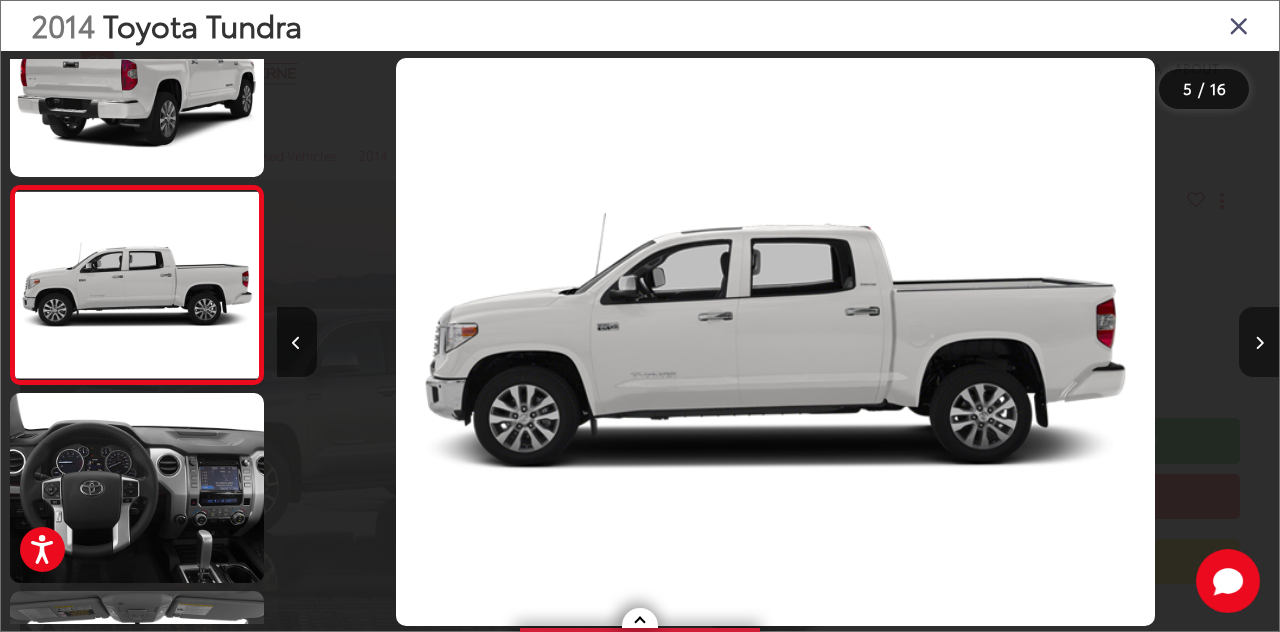 click at bounding box center (1259, 343) 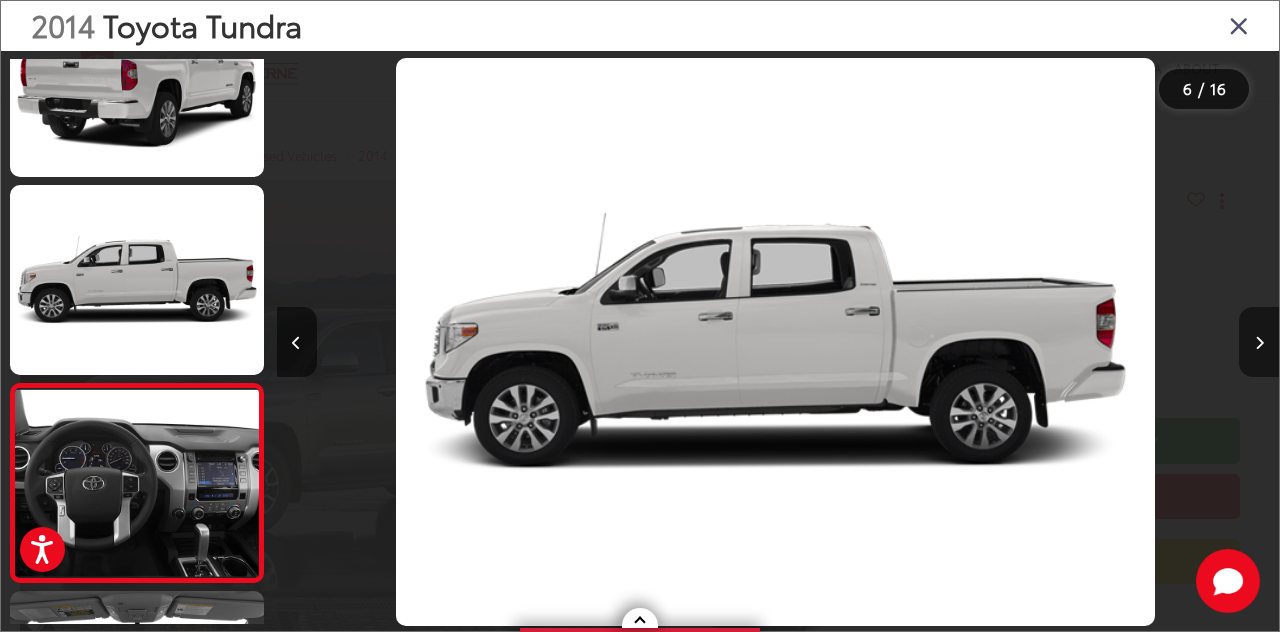 scroll, scrollTop: 0, scrollLeft: 4246, axis: horizontal 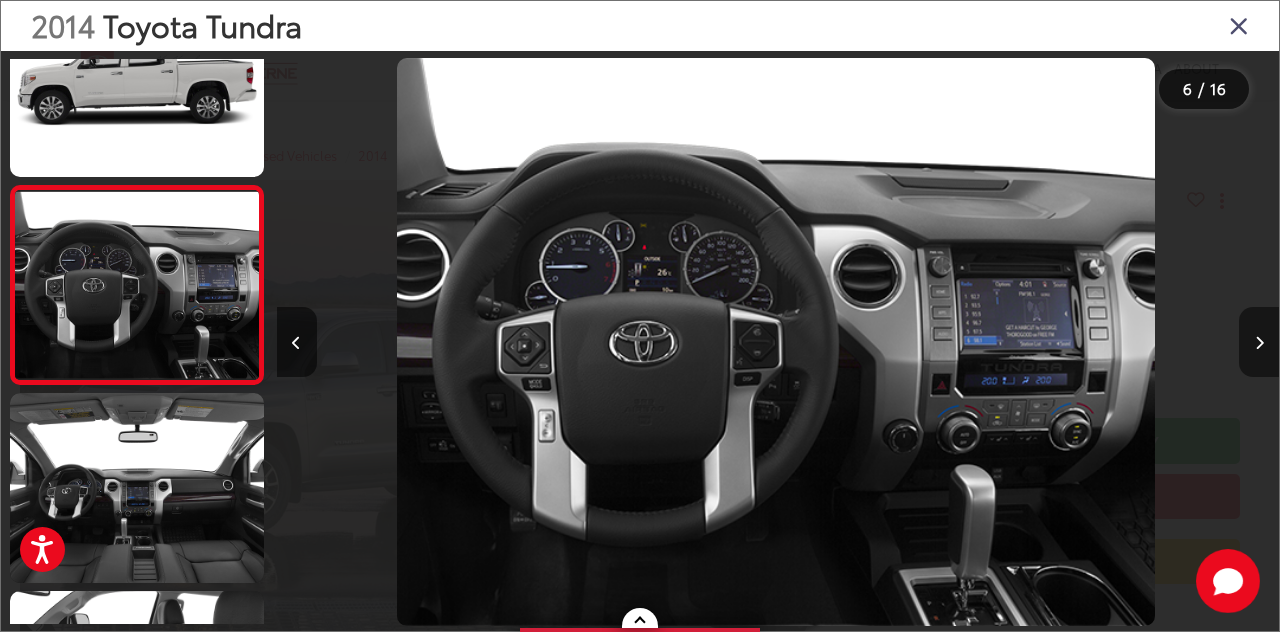 click at bounding box center (1259, 343) 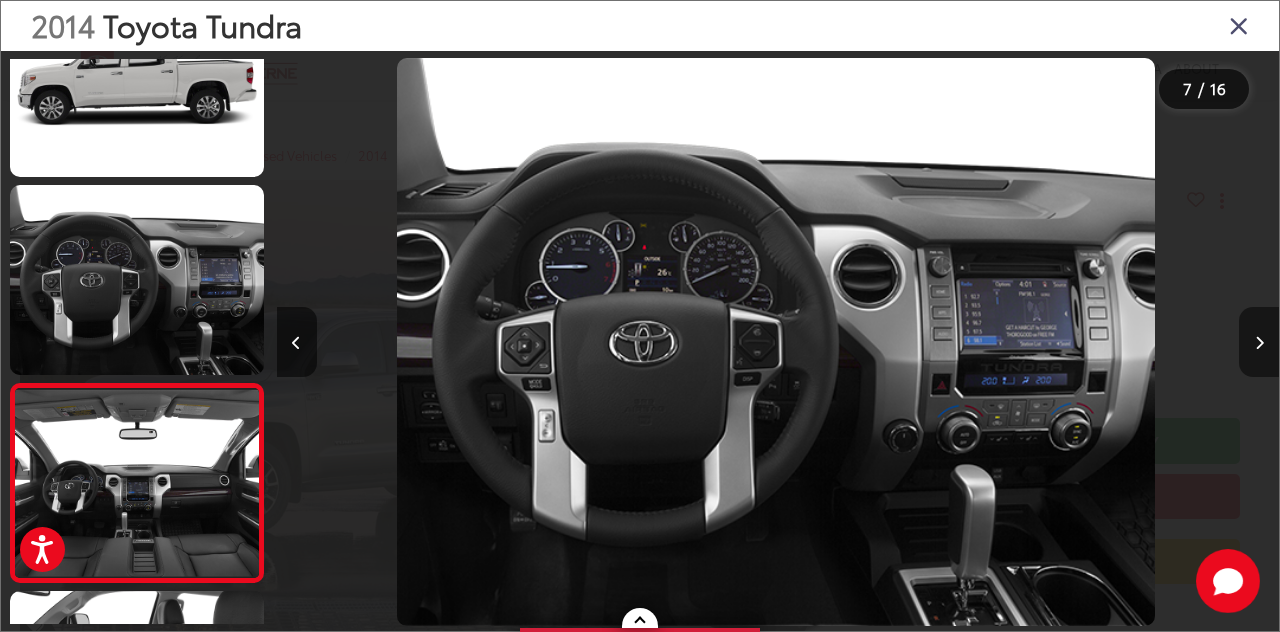 scroll, scrollTop: 0, scrollLeft: 5091, axis: horizontal 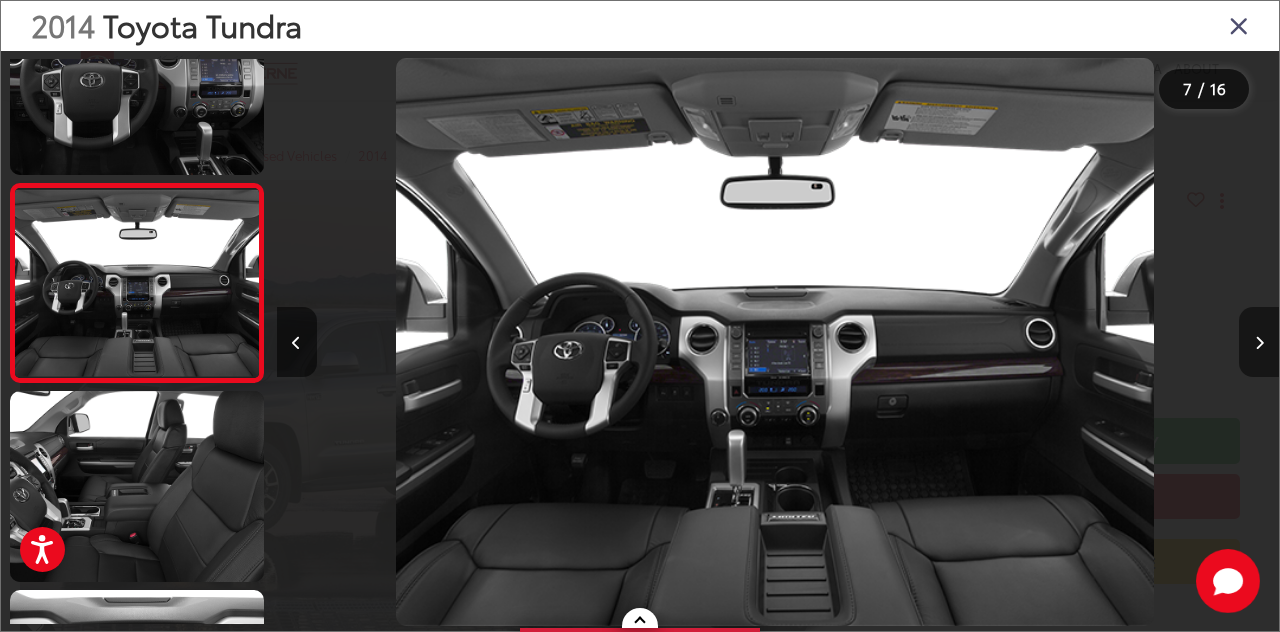 click at bounding box center [1259, 343] 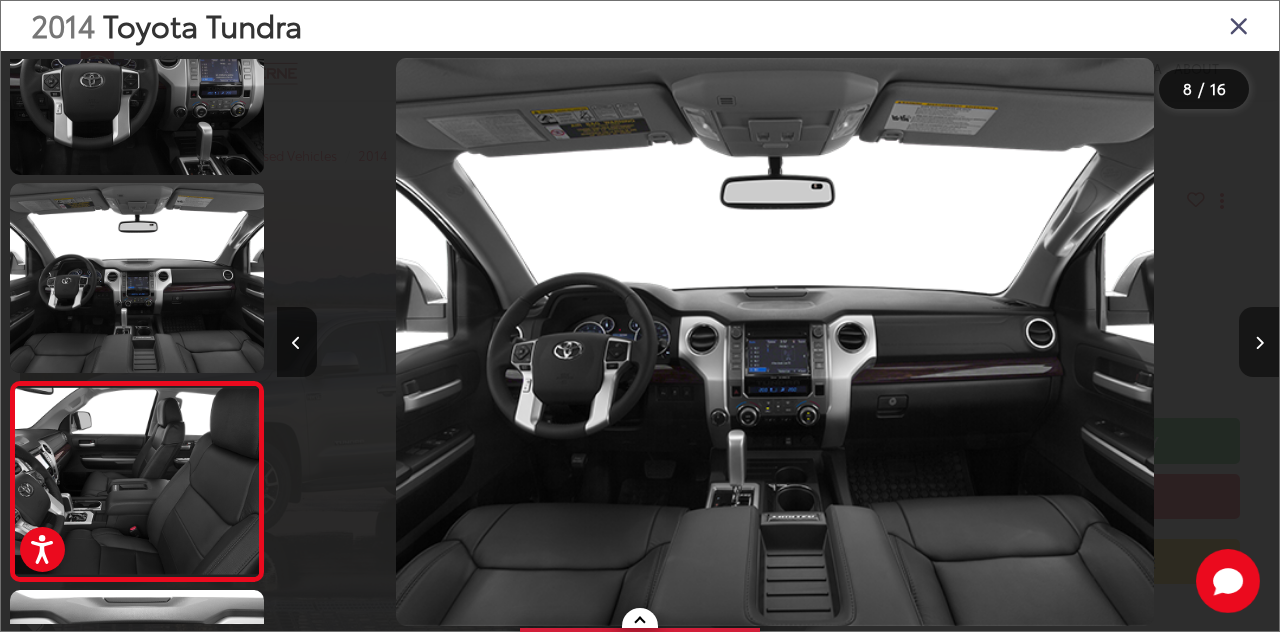 scroll, scrollTop: 0, scrollLeft: 6074, axis: horizontal 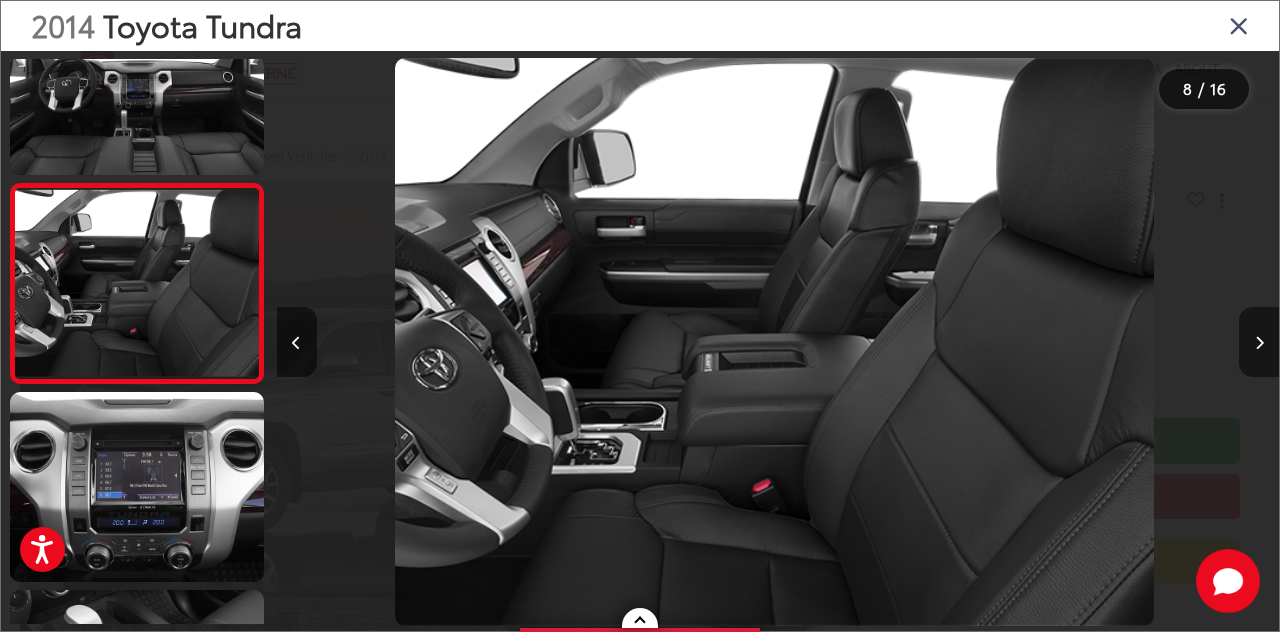 click at bounding box center [1259, 343] 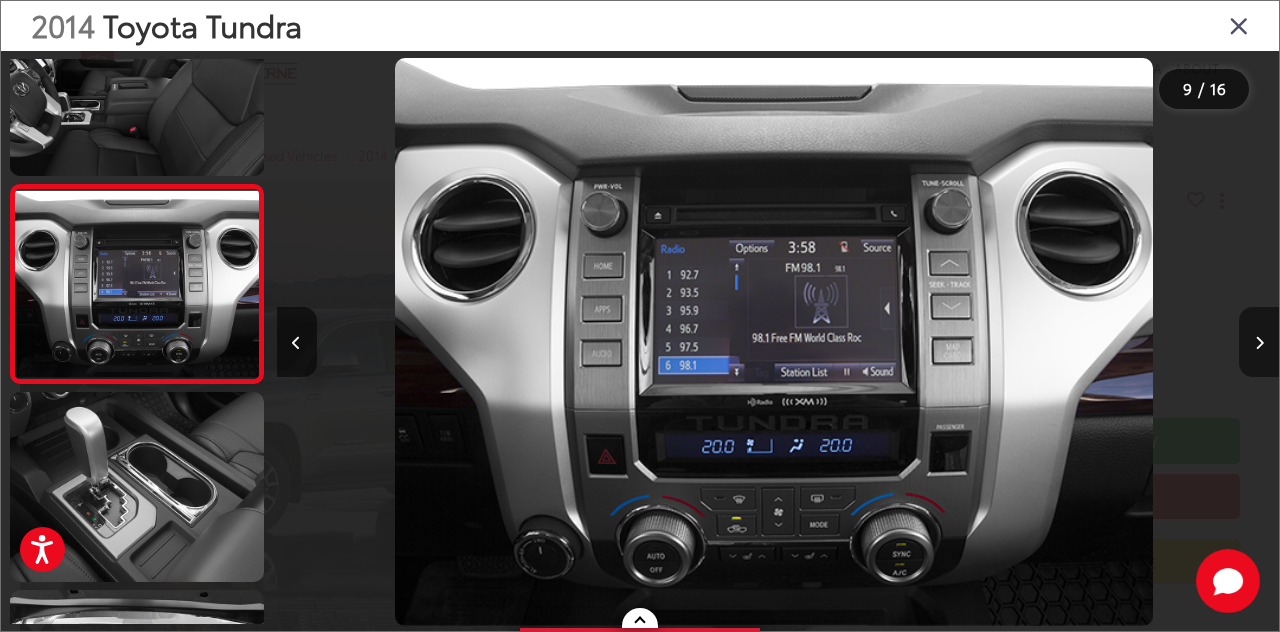 click at bounding box center [1259, 343] 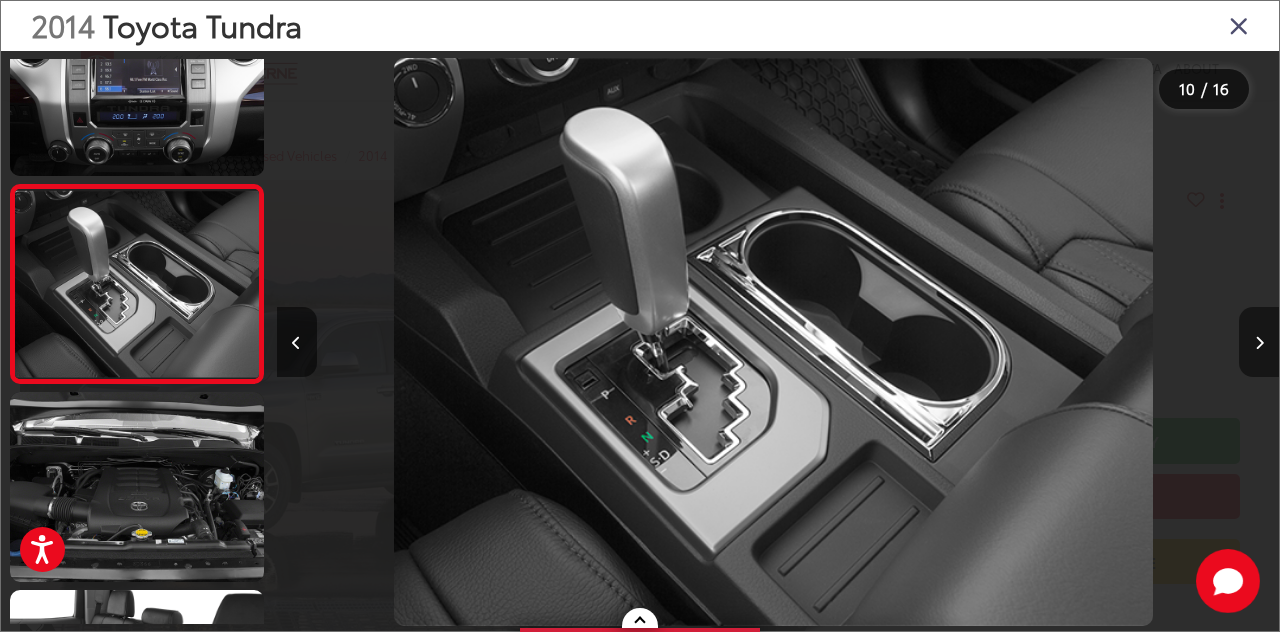 click at bounding box center (1259, 343) 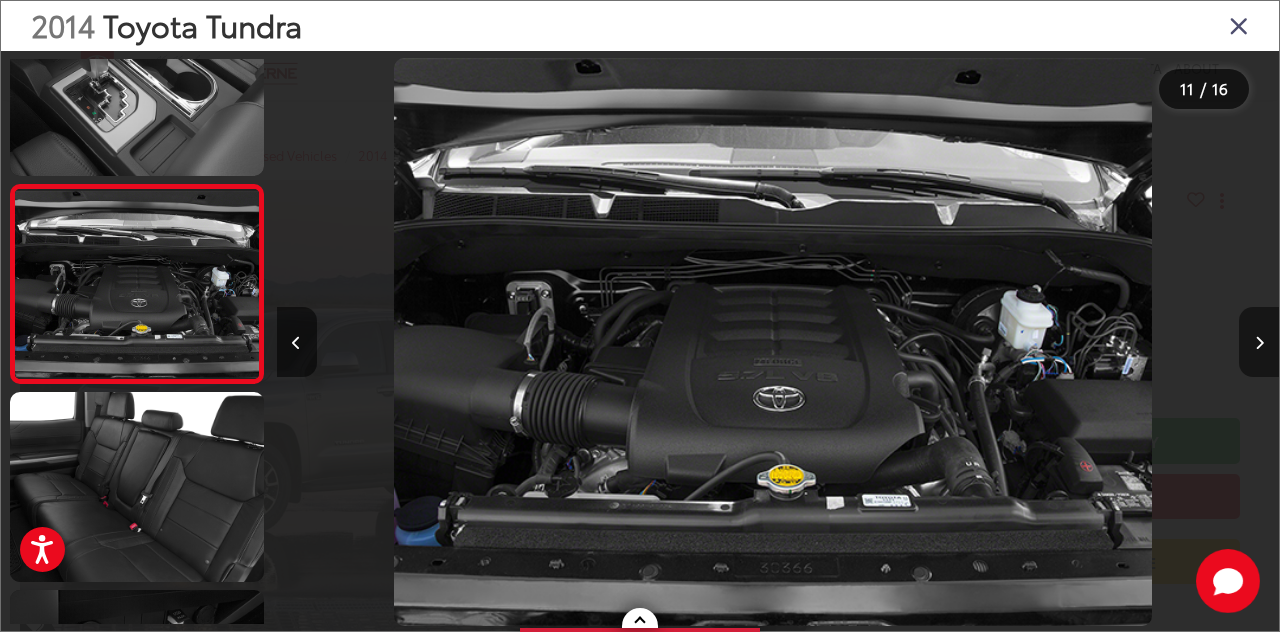 click at bounding box center [1259, 343] 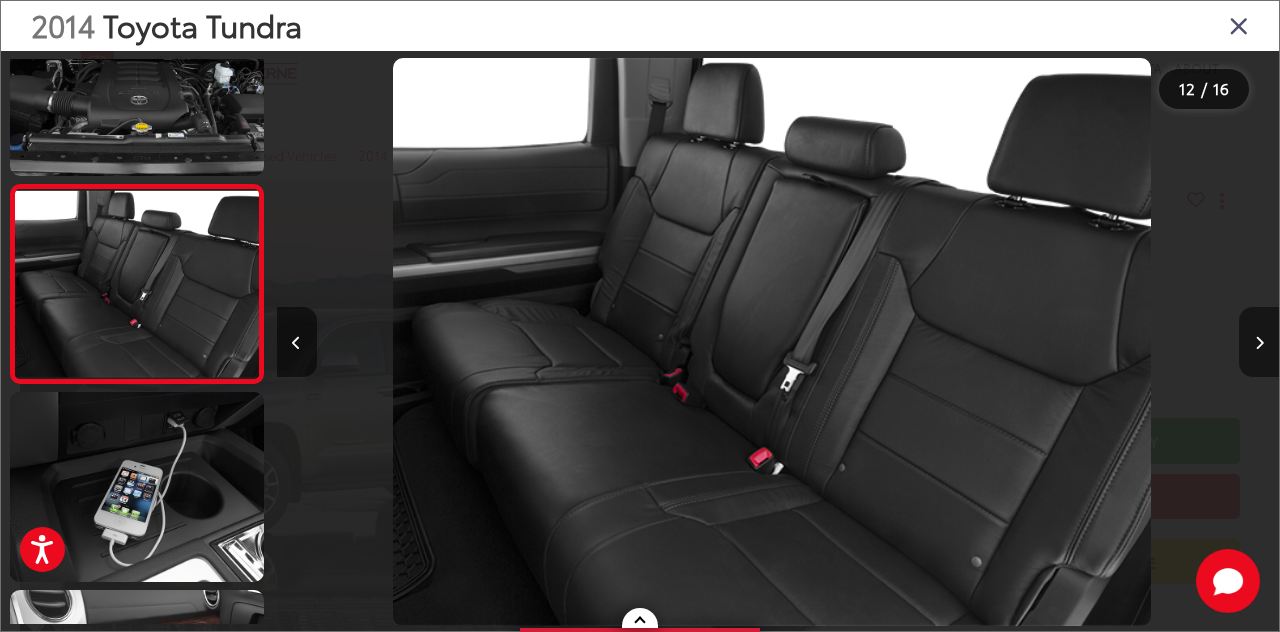 click at bounding box center [1259, 343] 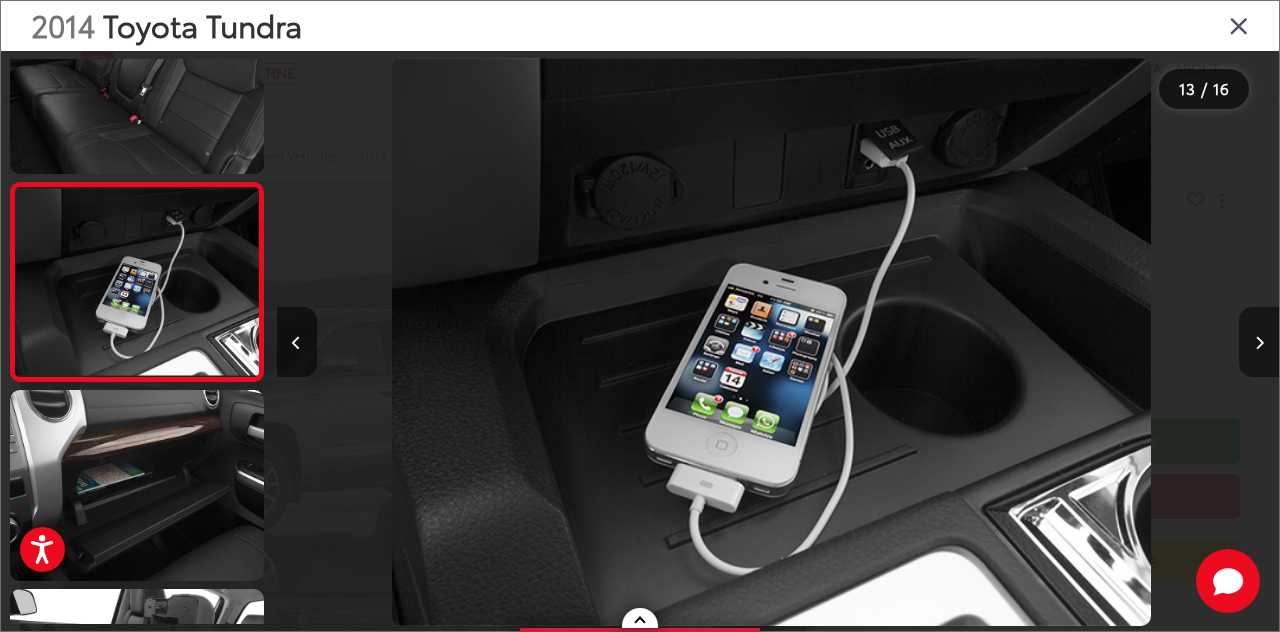 click at bounding box center [1259, 343] 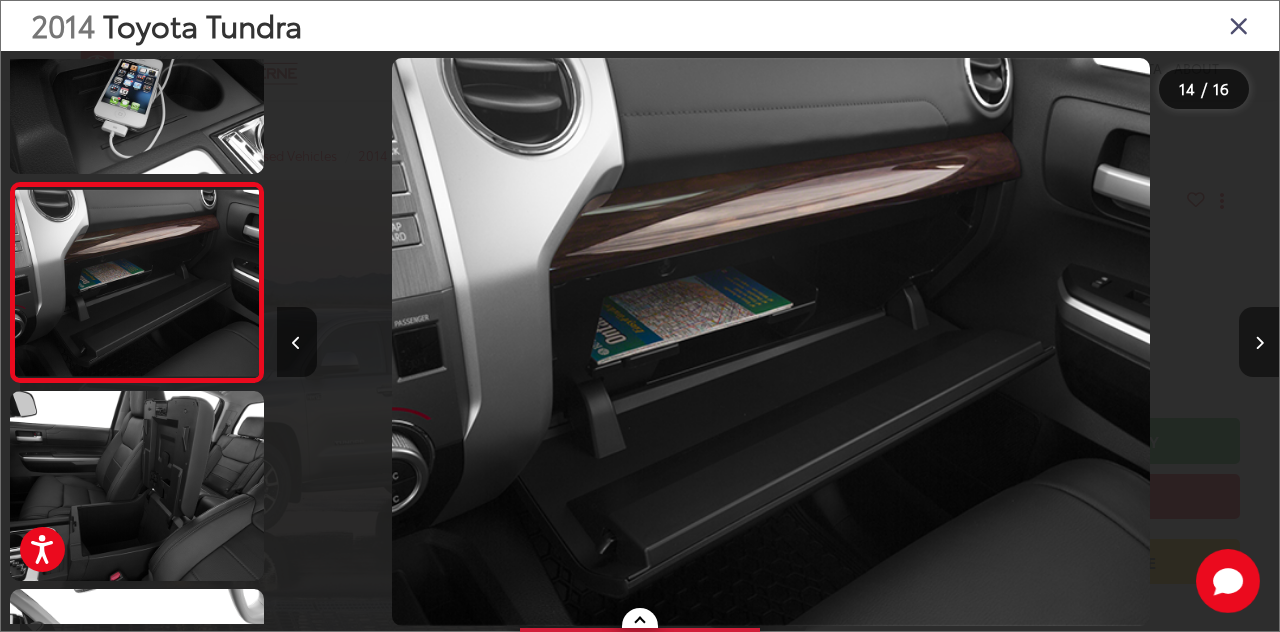 click at bounding box center [1259, 343] 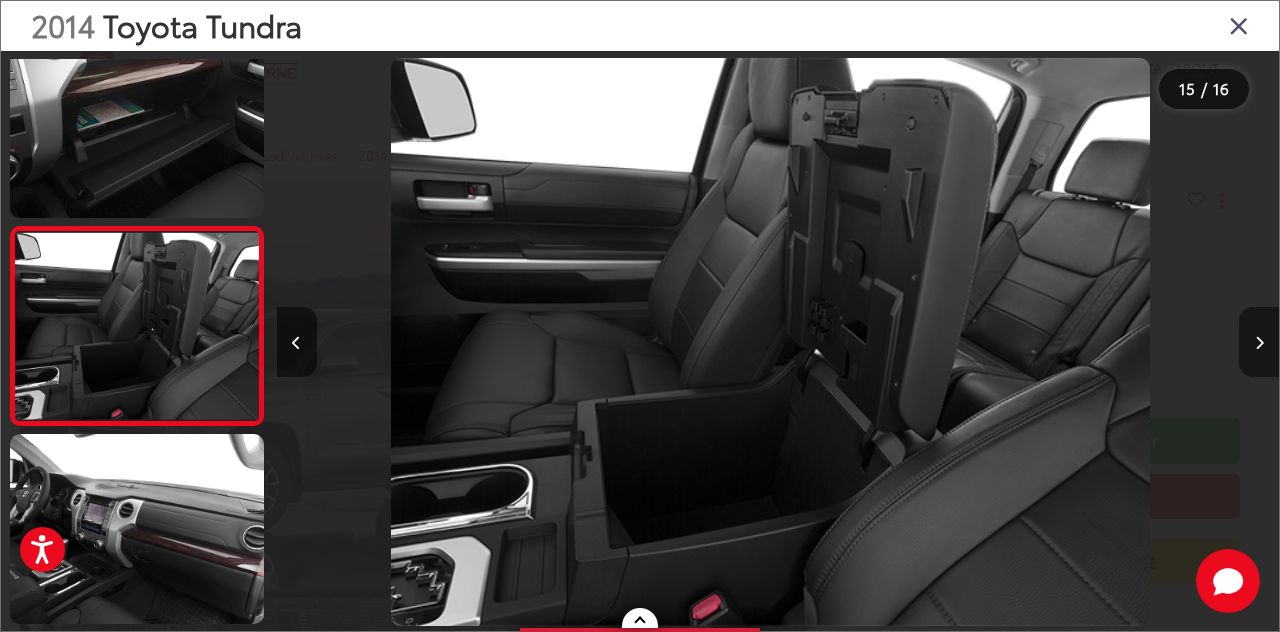 click at bounding box center [1259, 343] 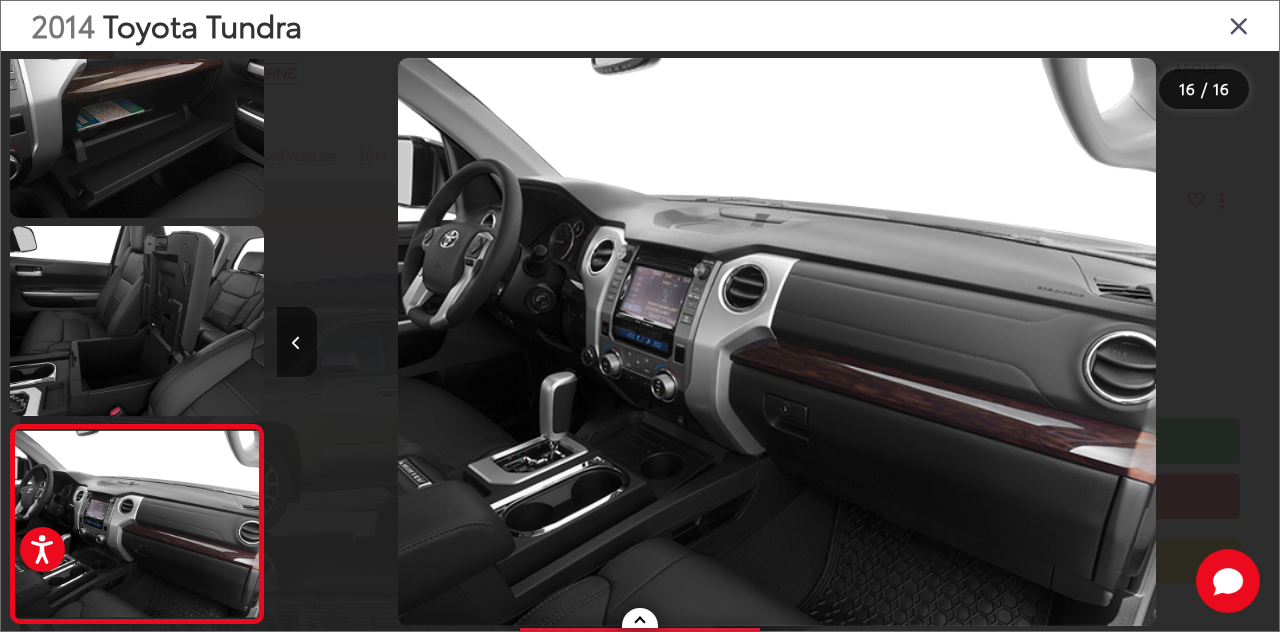 click at bounding box center (1153, 342) 